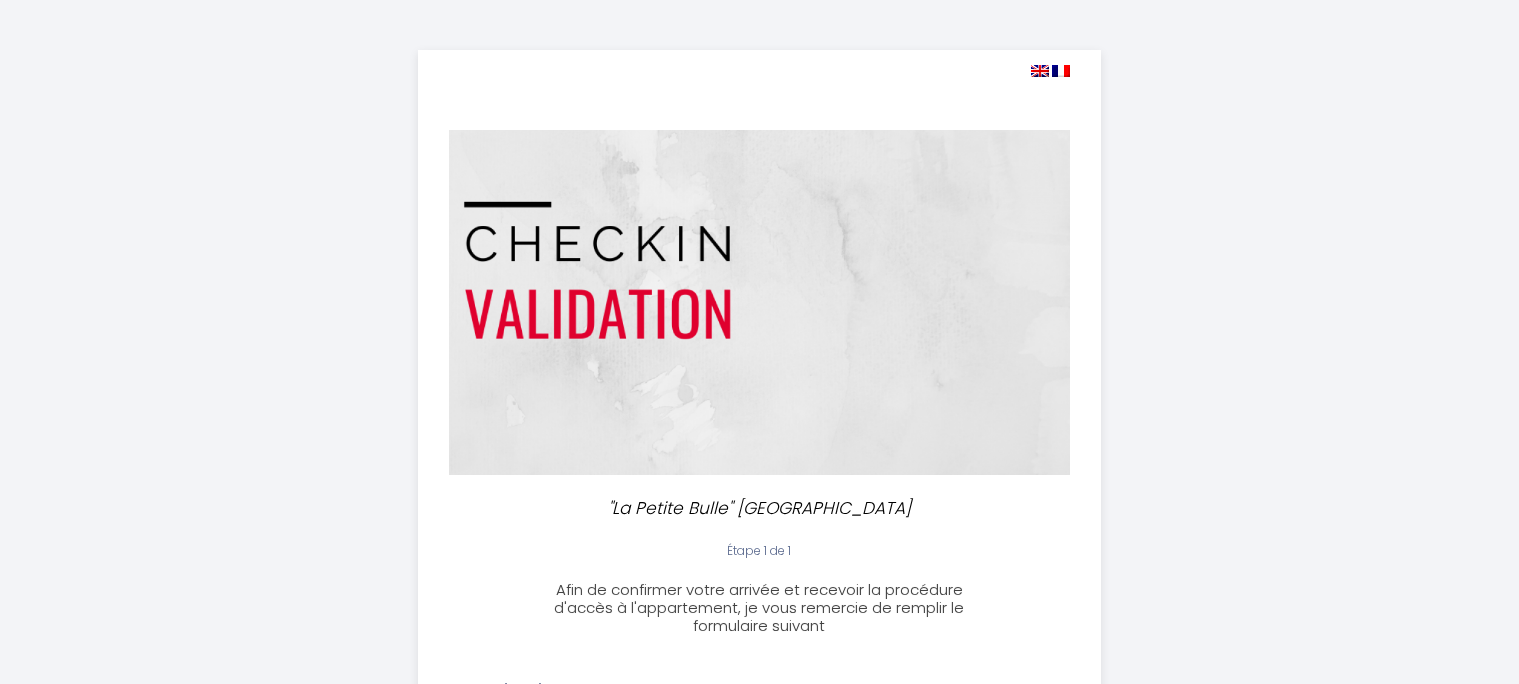 select 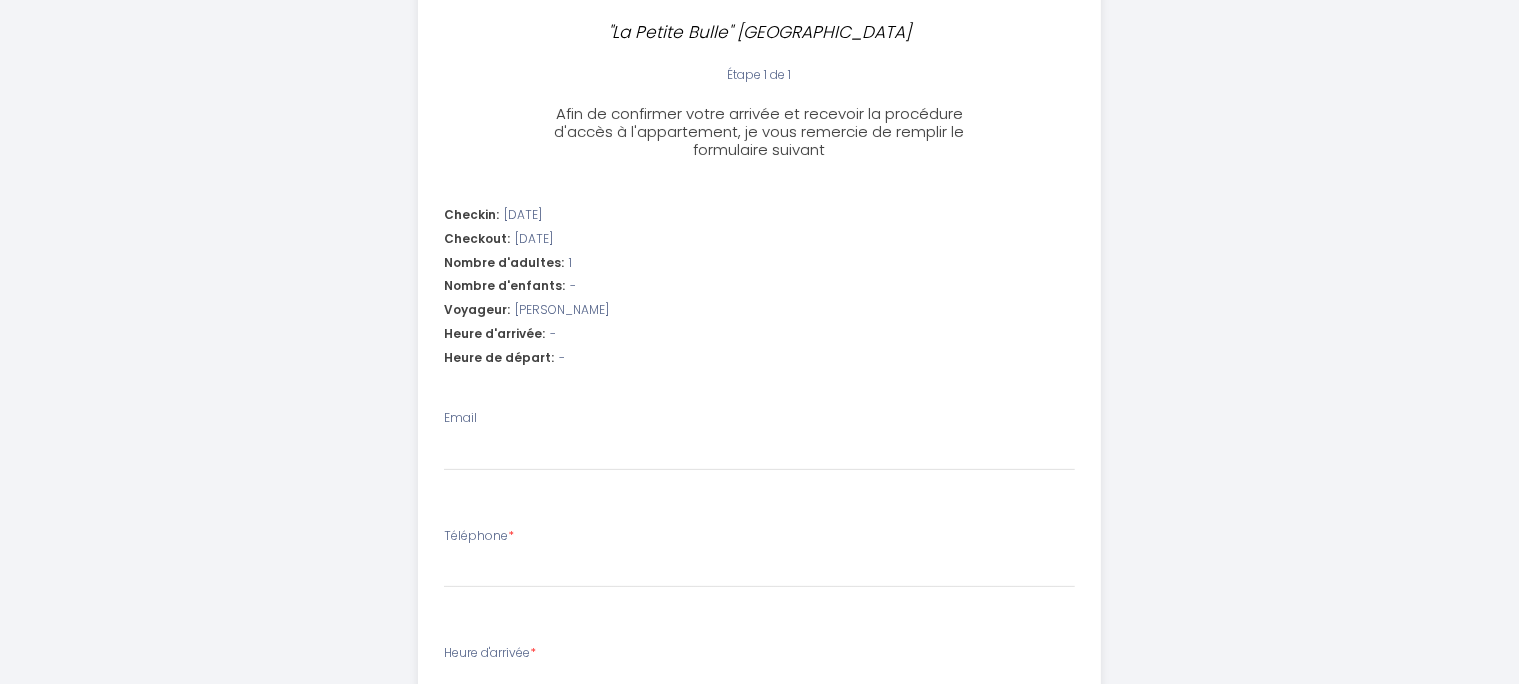 scroll, scrollTop: 480, scrollLeft: 0, axis: vertical 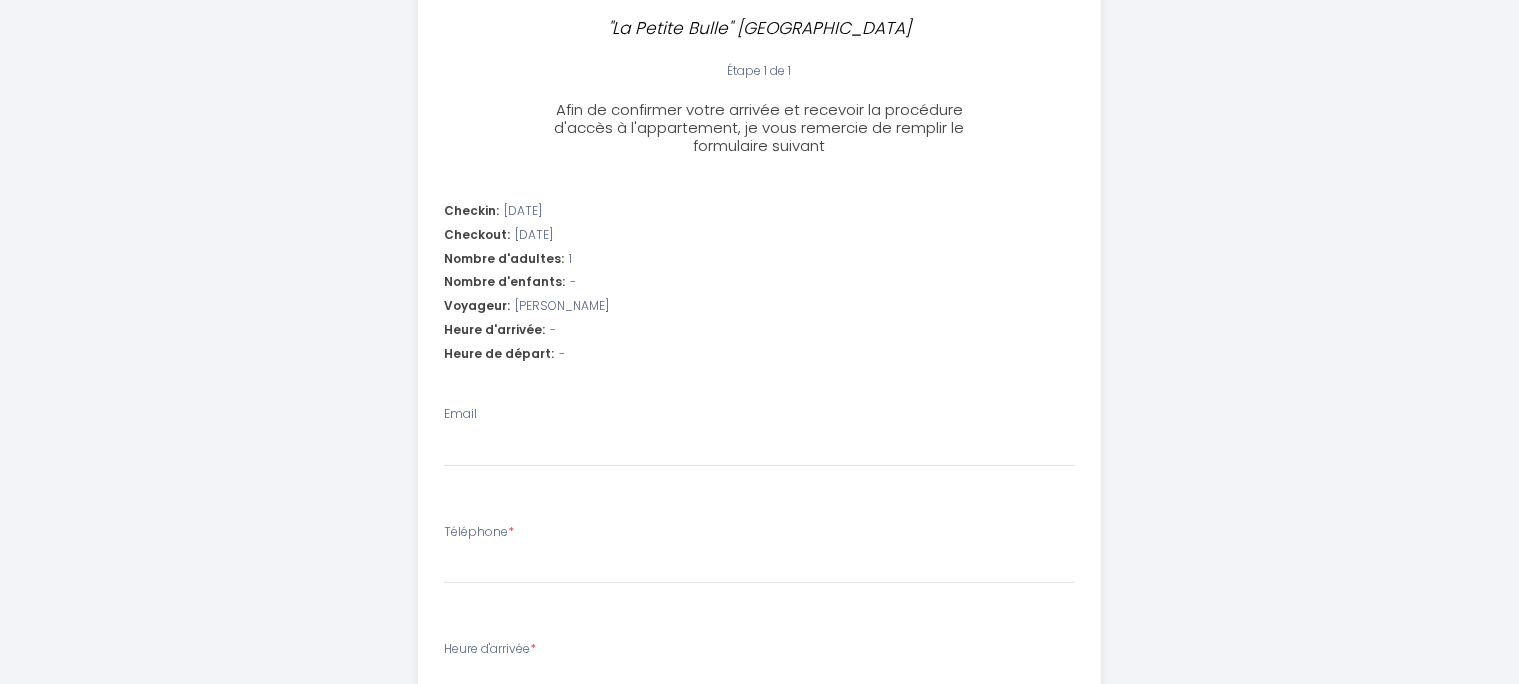 click on "Heure d'arrivée:   -" at bounding box center [759, 330] 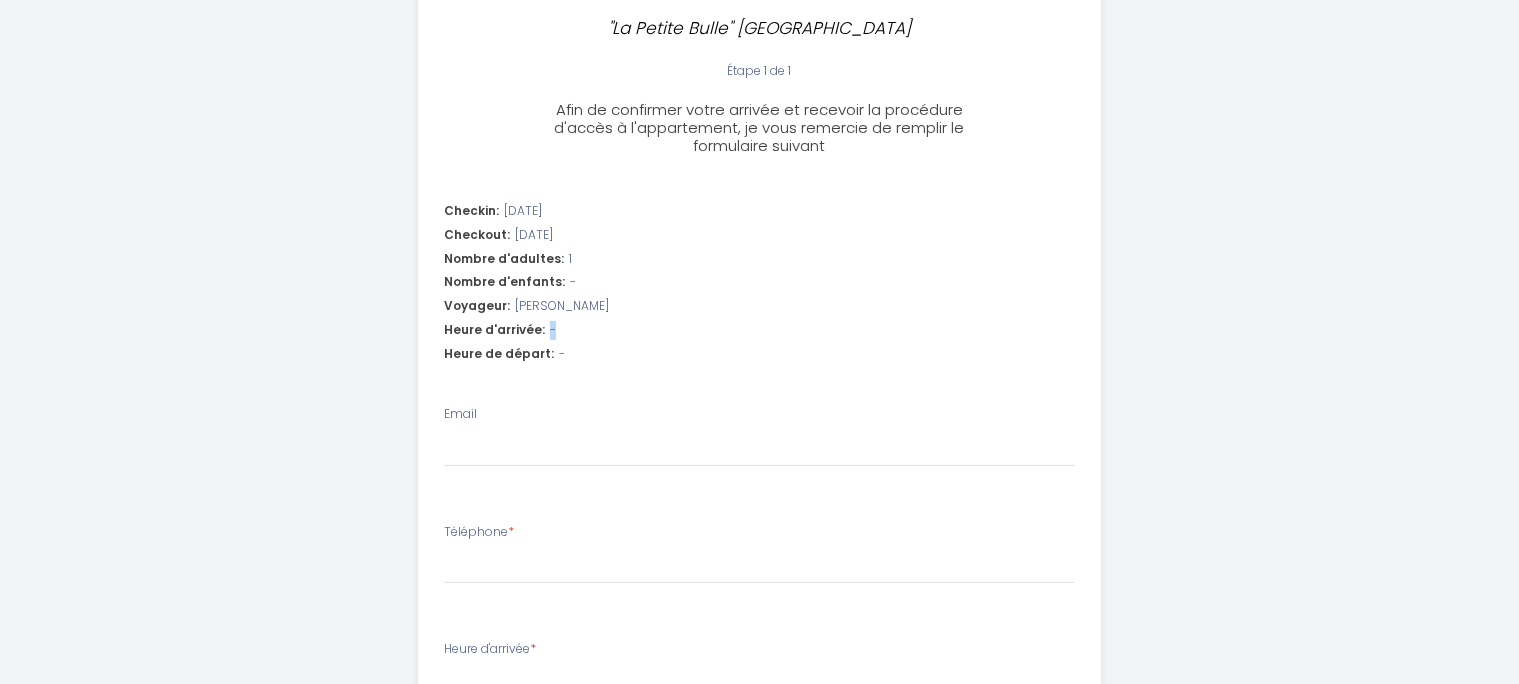 click on "-" at bounding box center (553, 330) 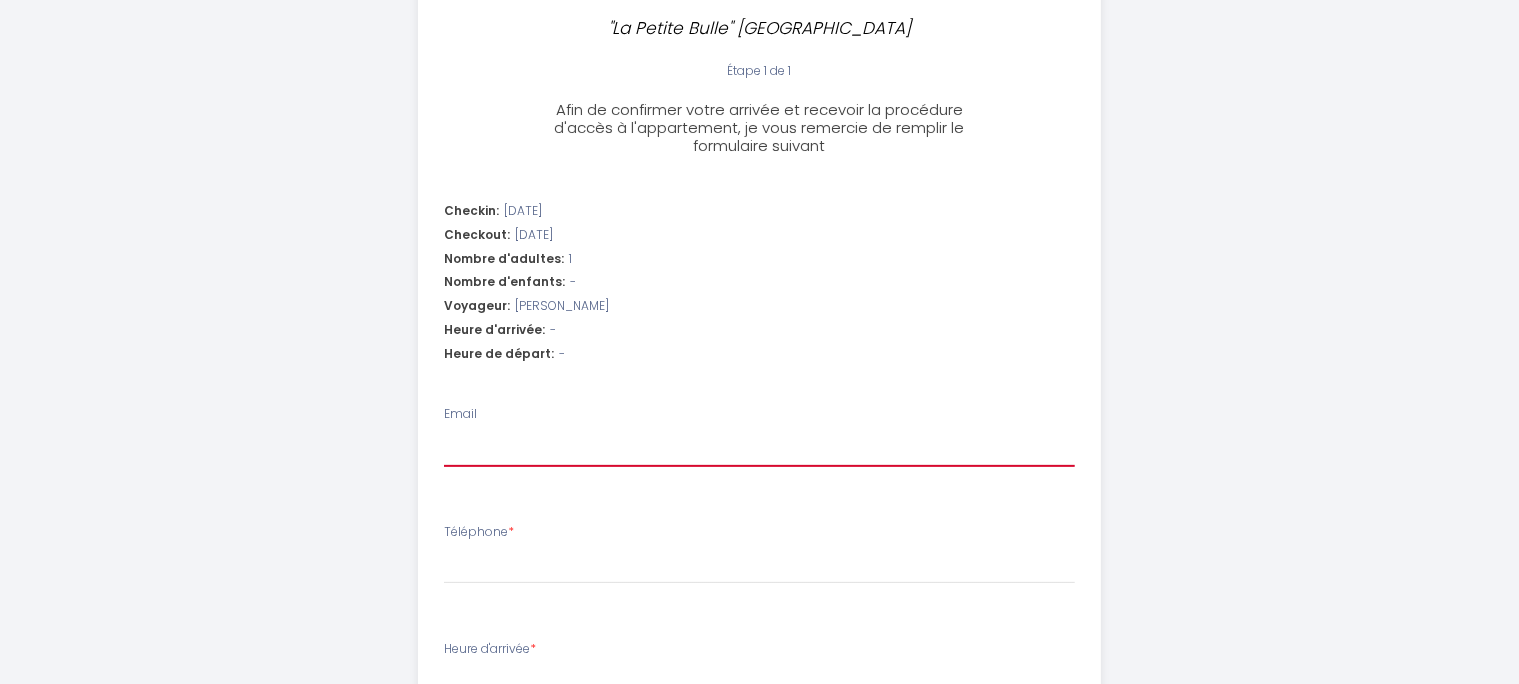 click on "Email" at bounding box center [759, 449] 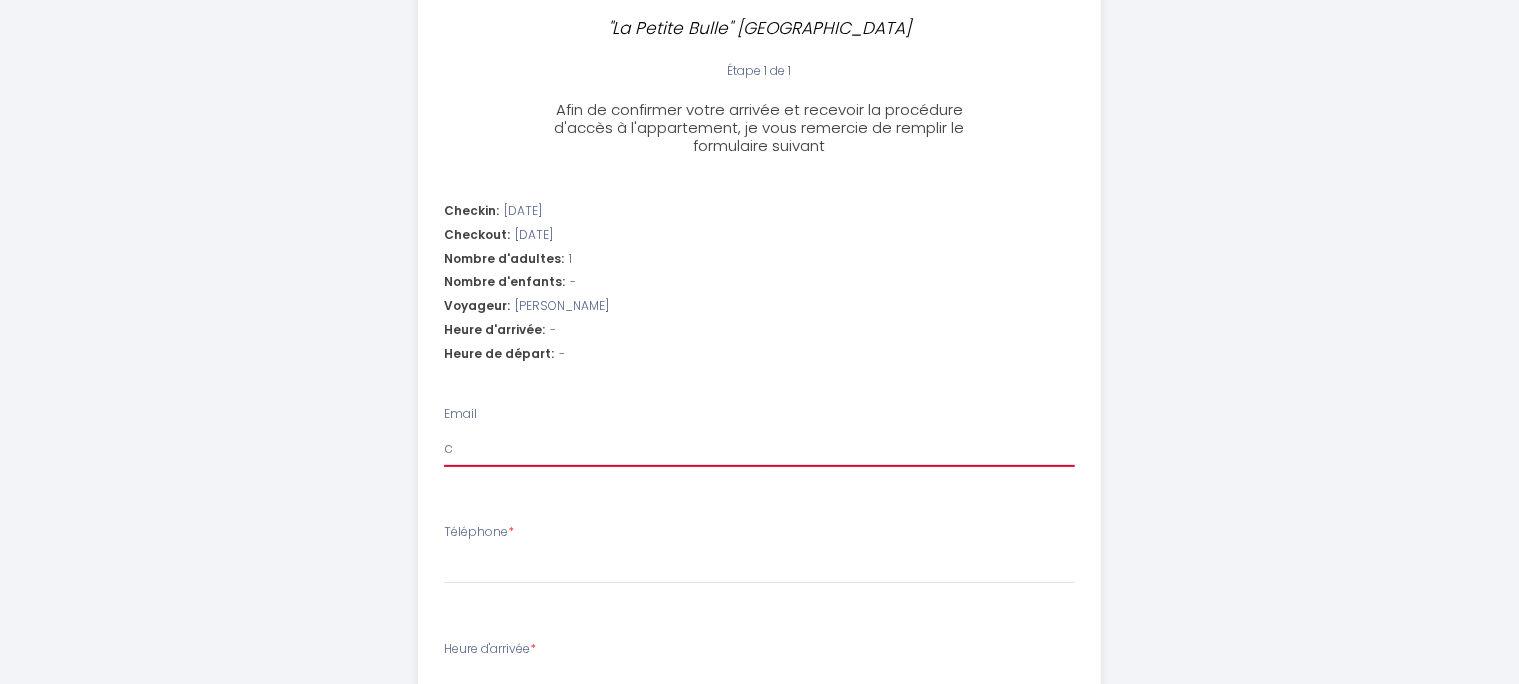 select 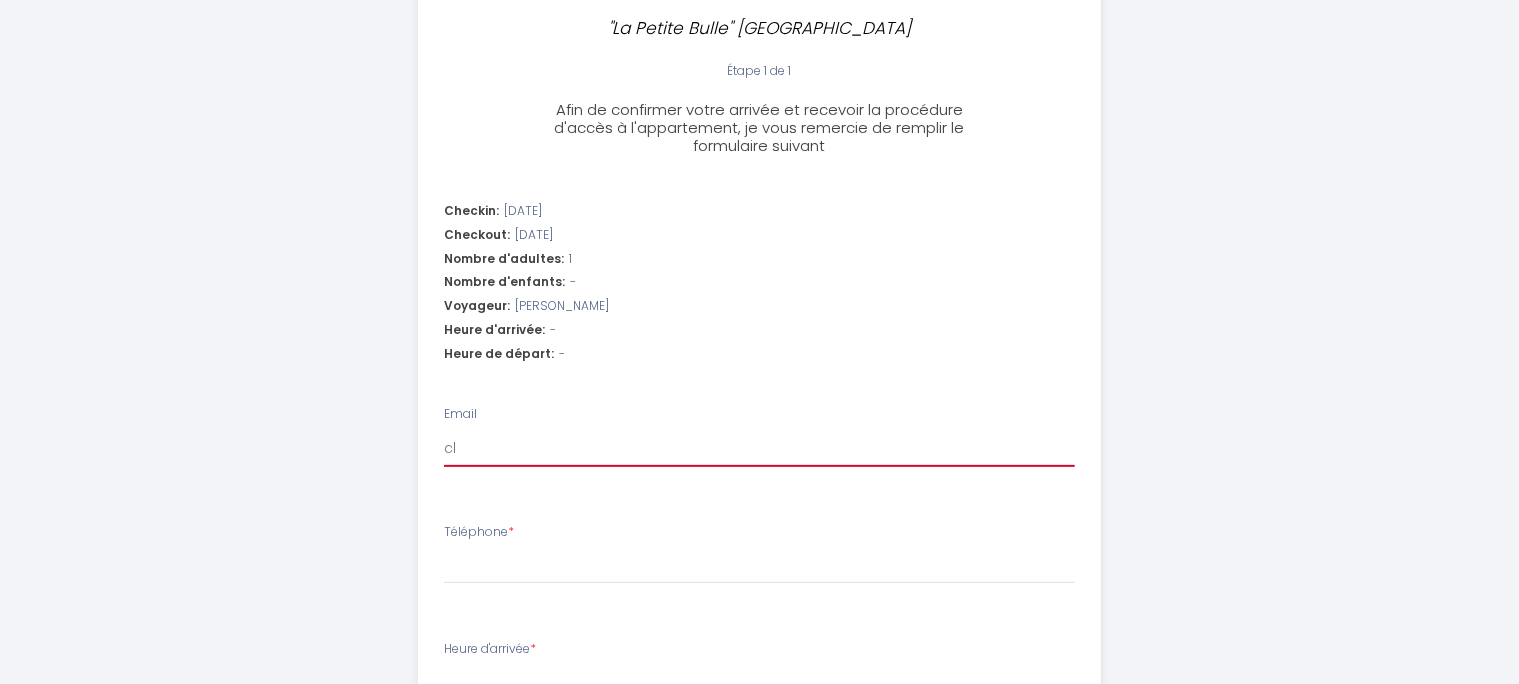 select 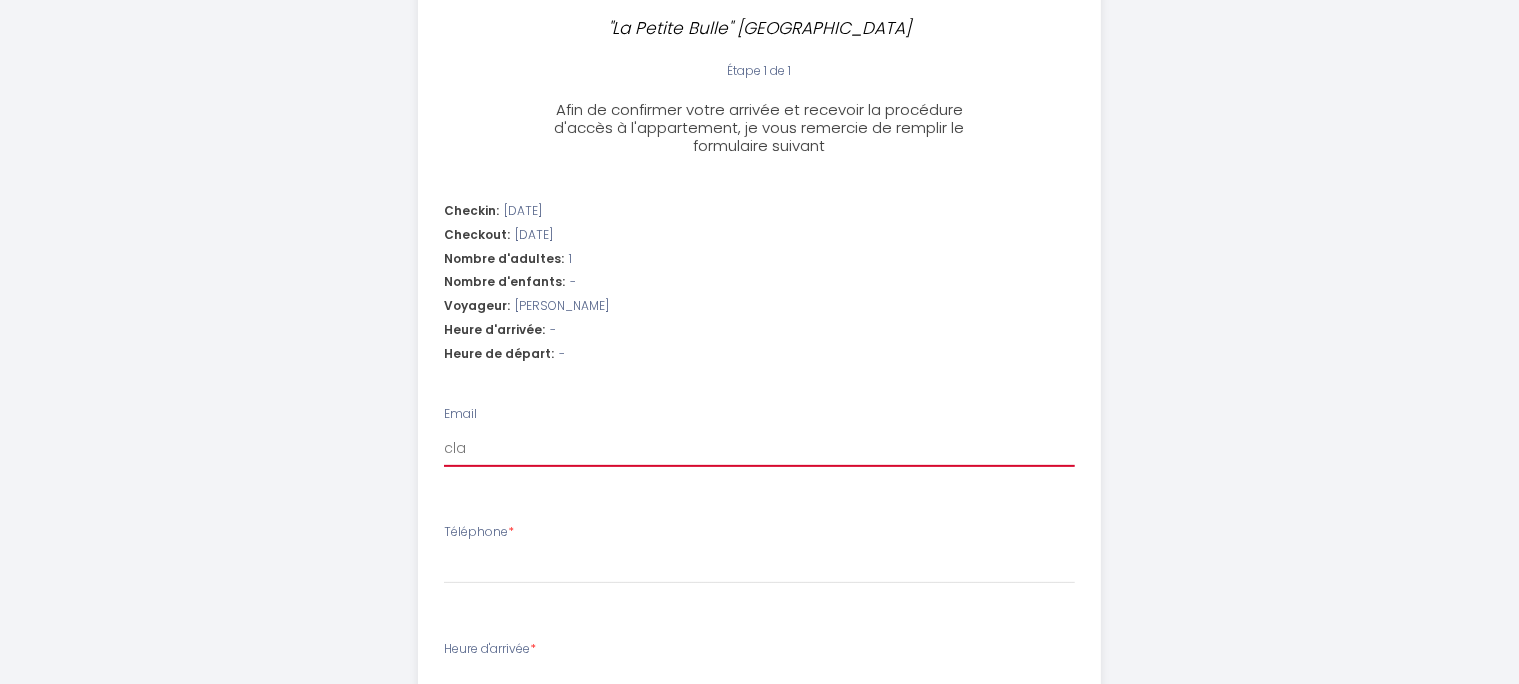 select 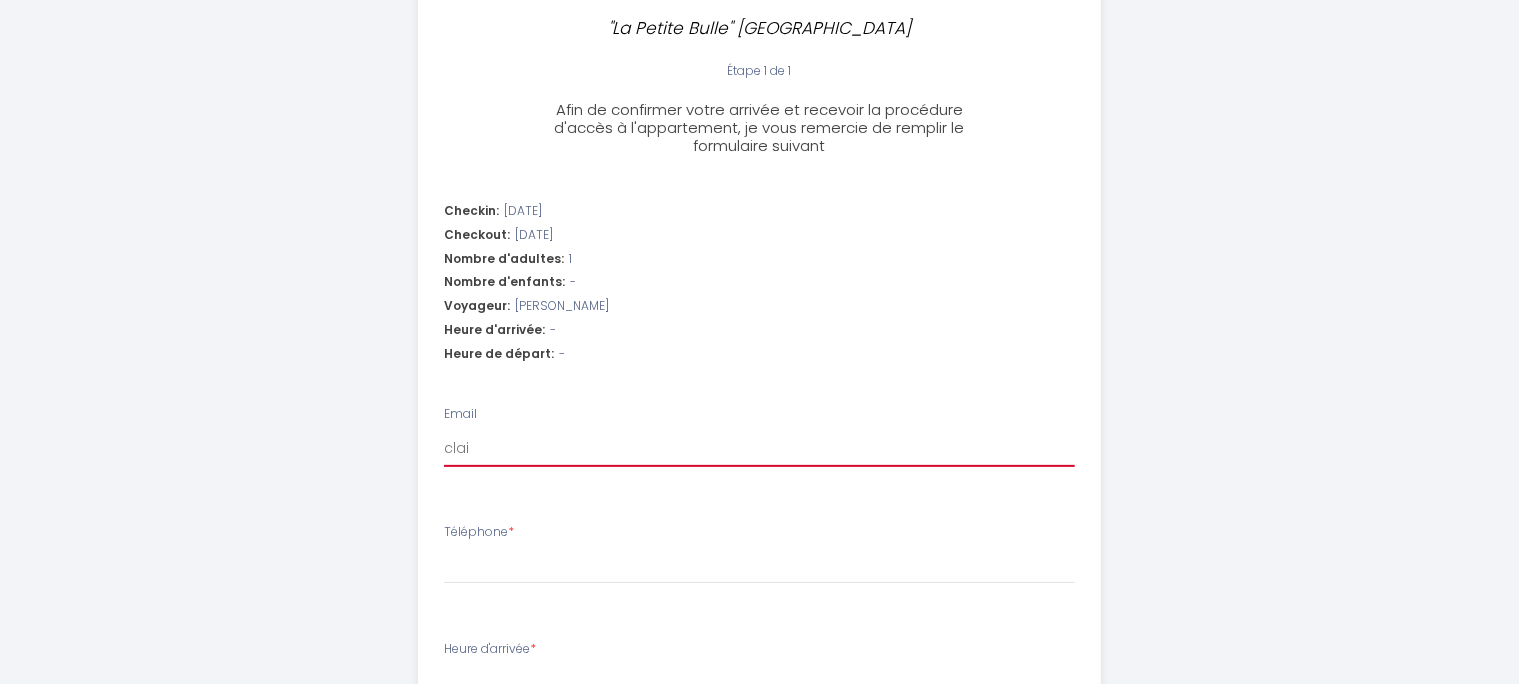 select 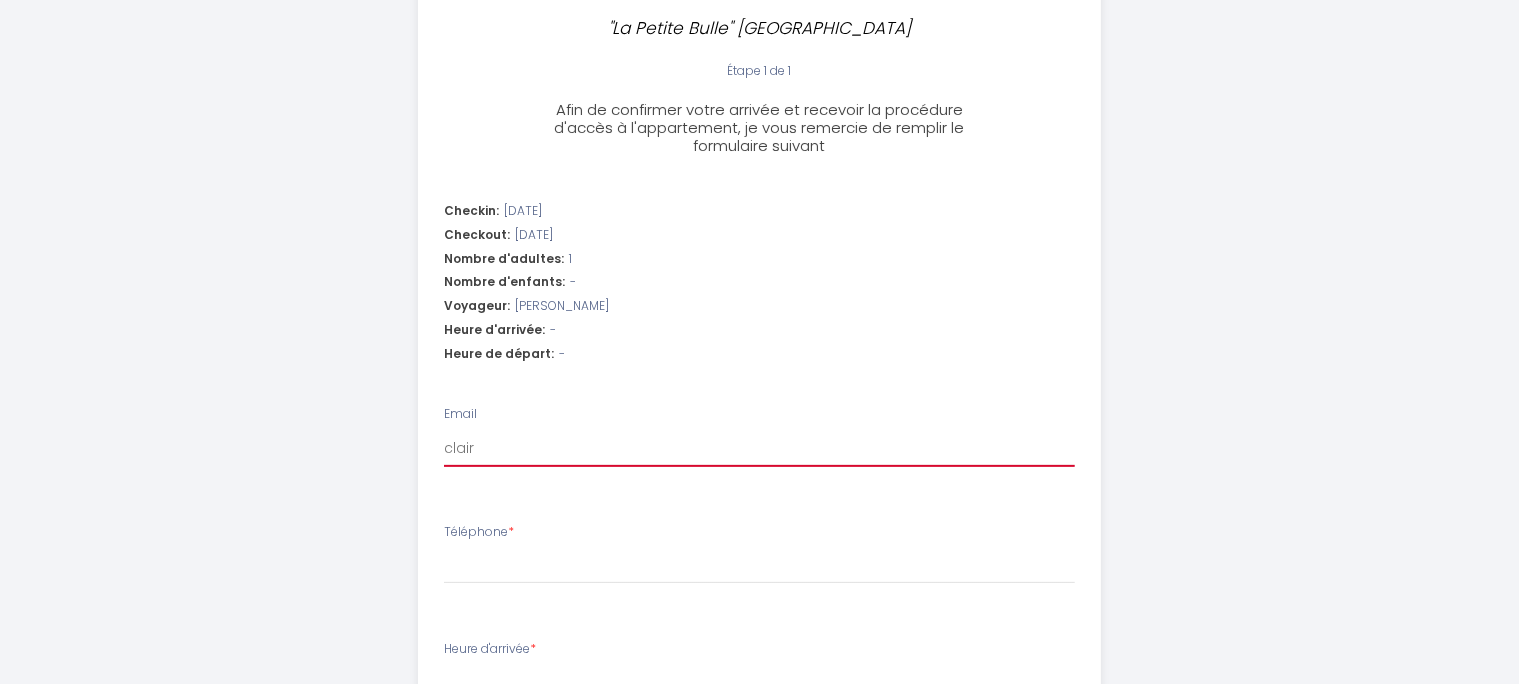 select 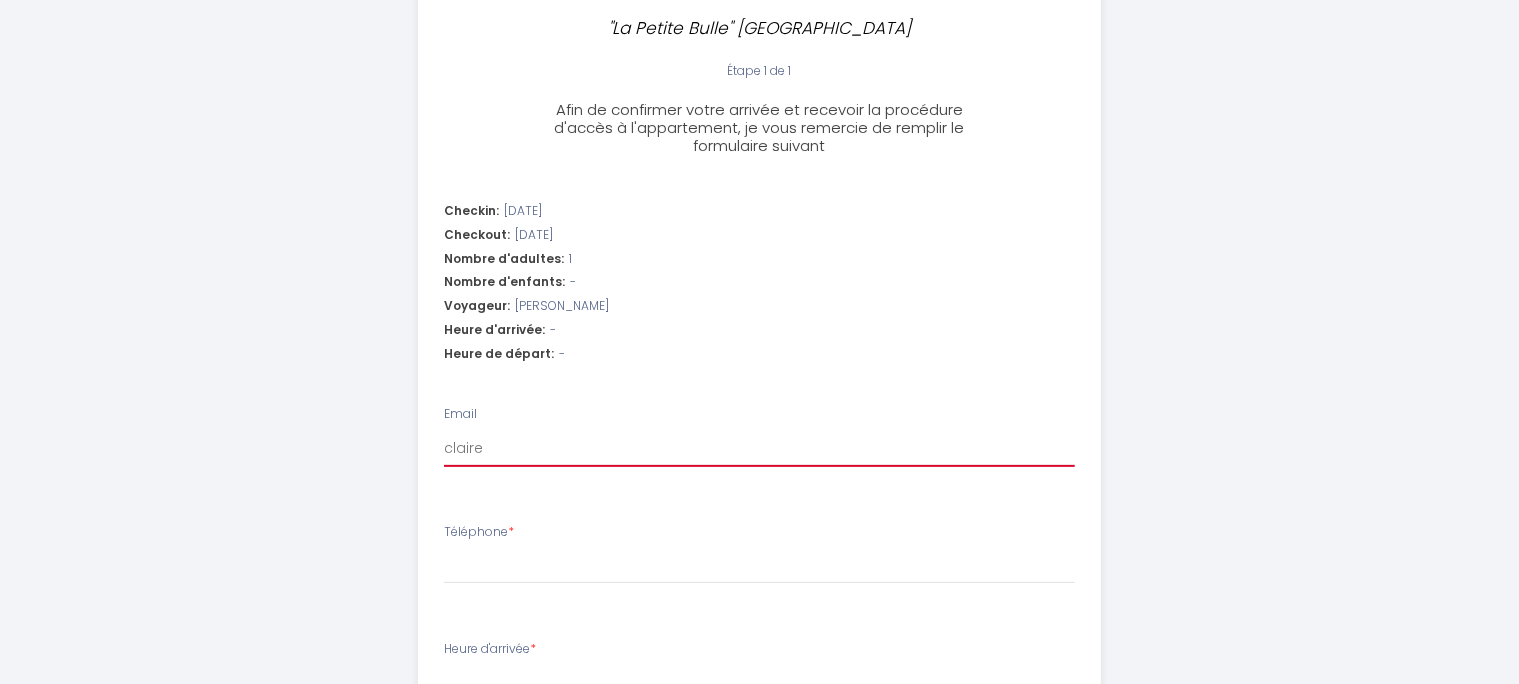 select 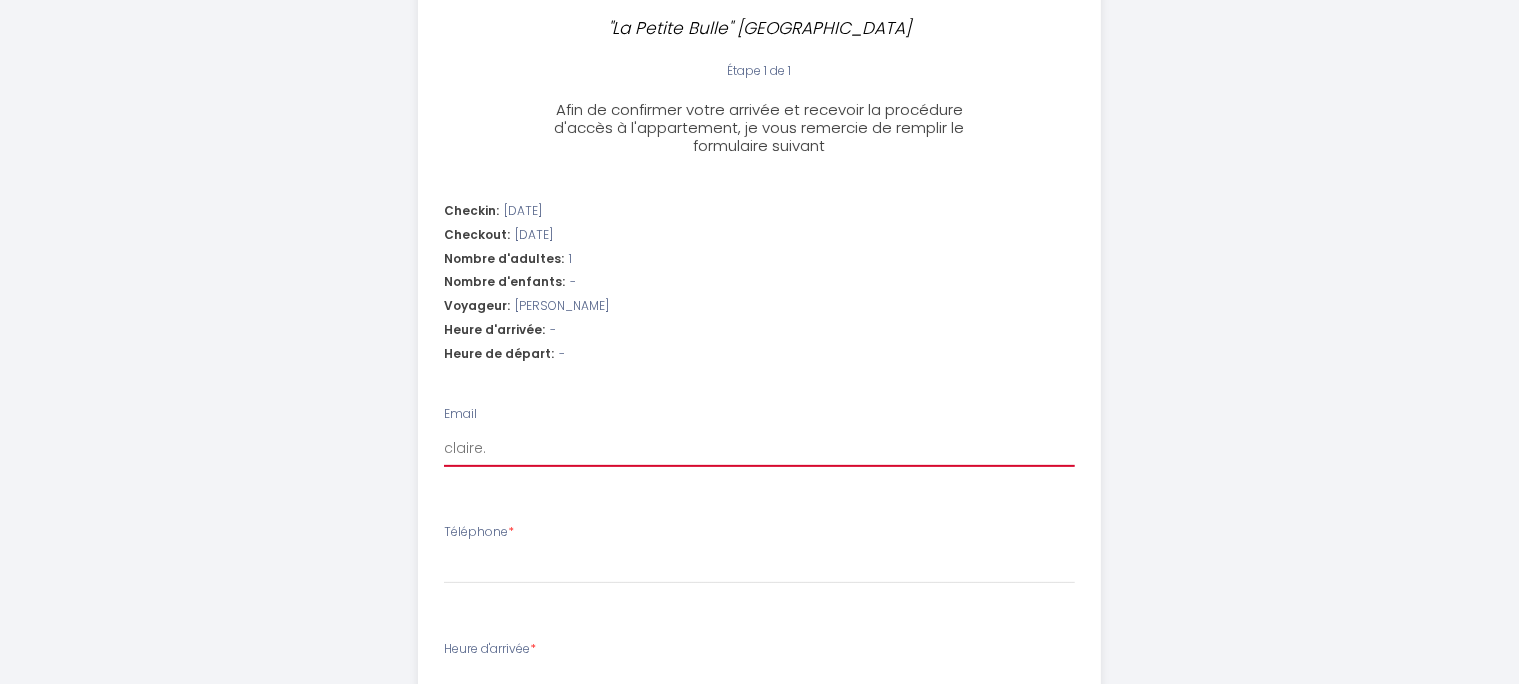 select 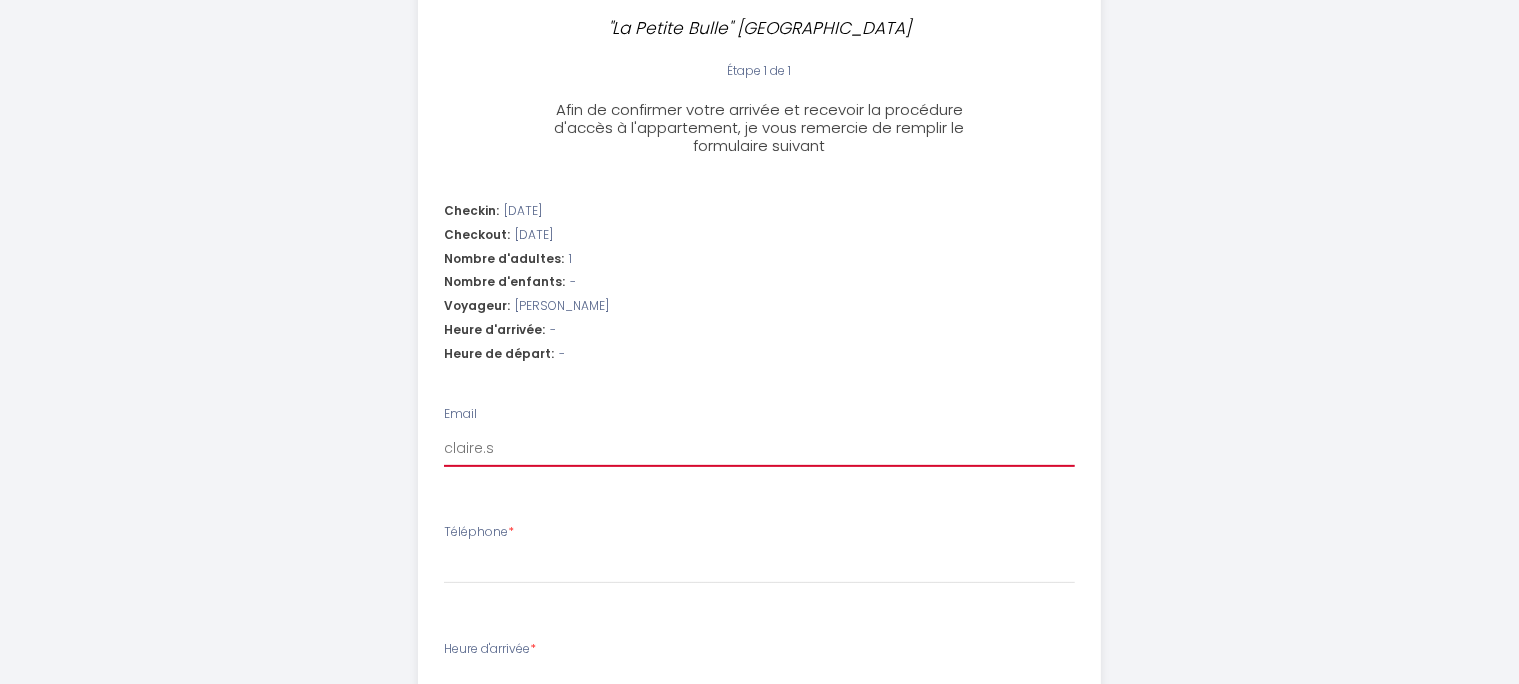 select 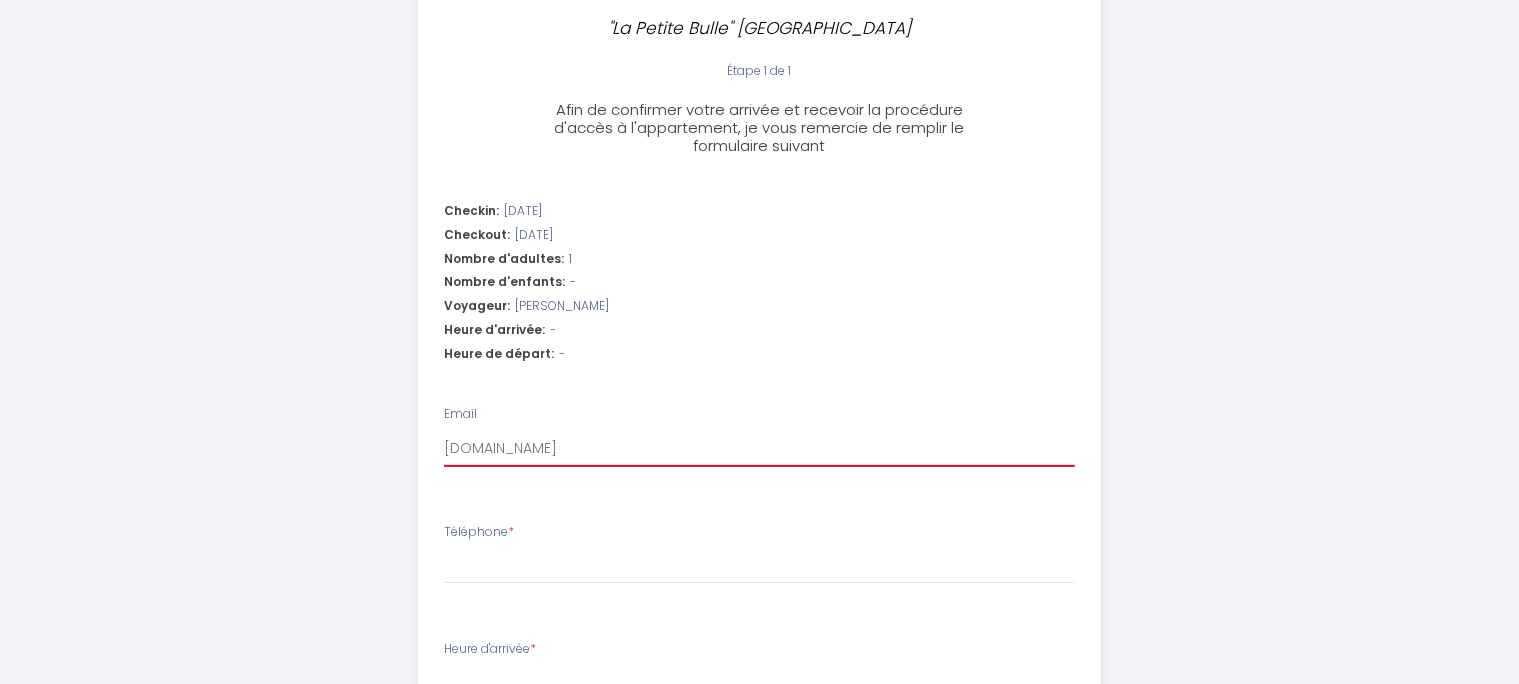 select 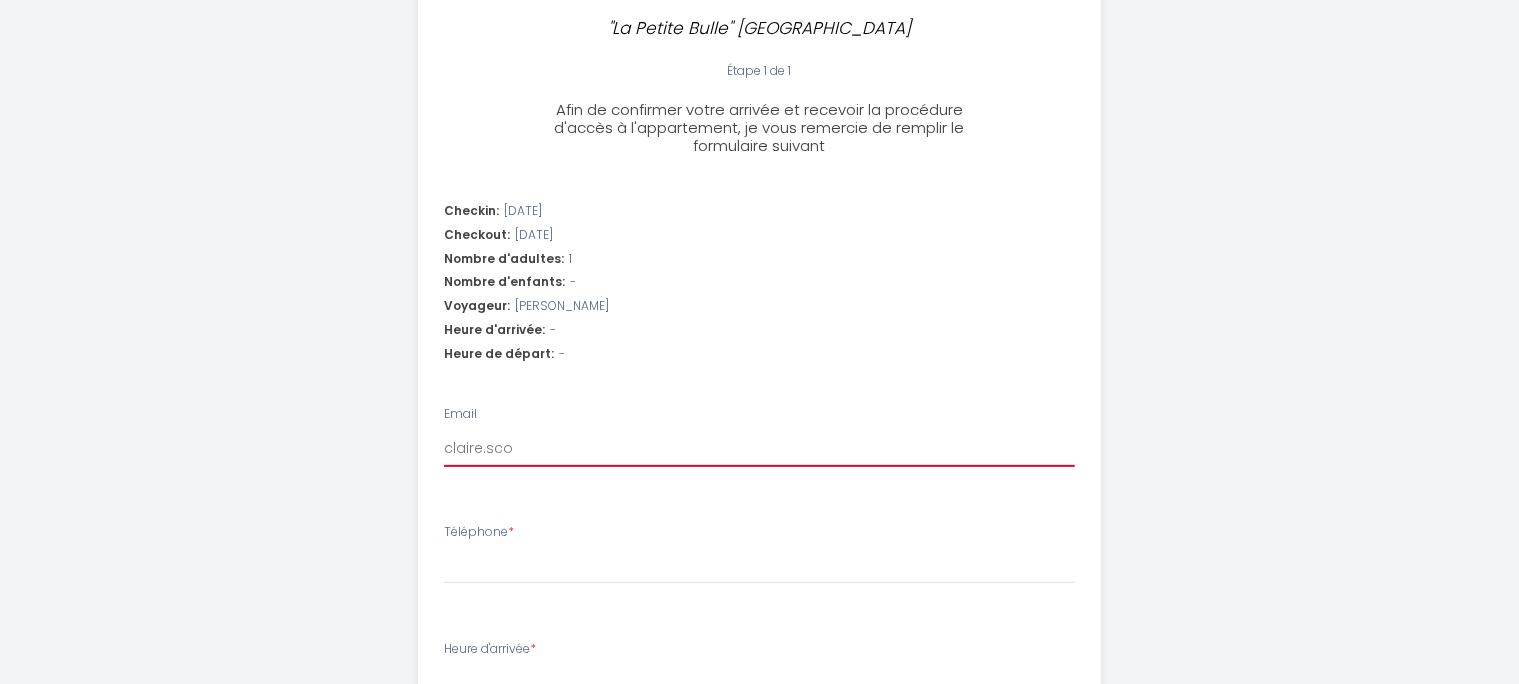 select 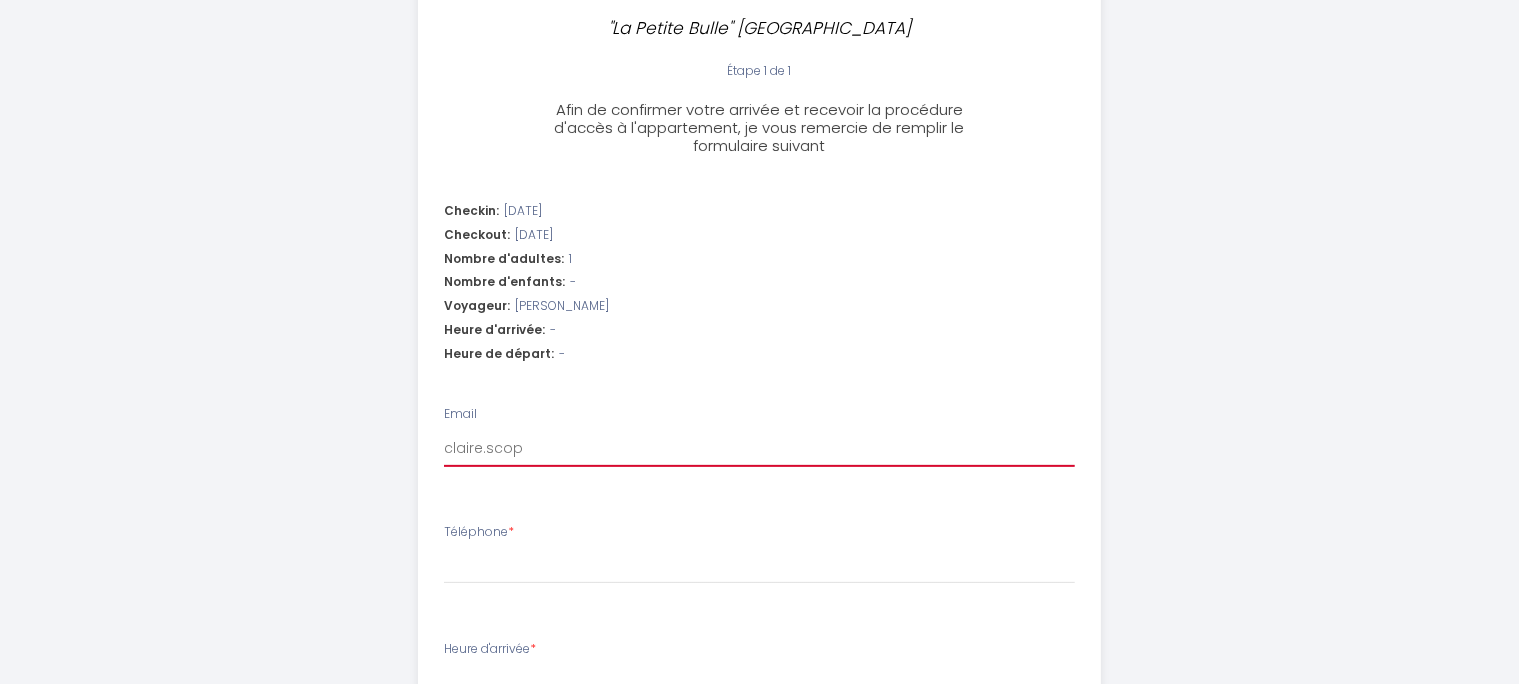 select 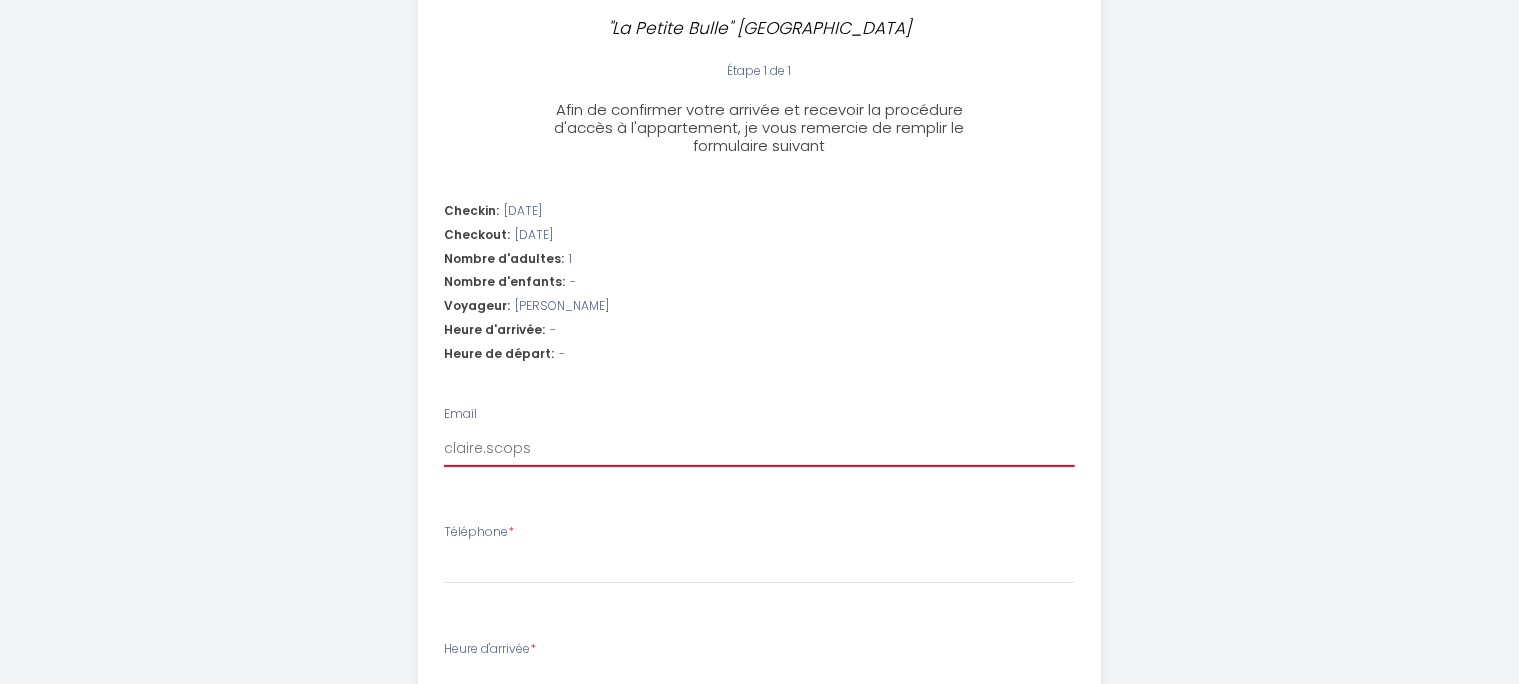 type on "claire.scopsi" 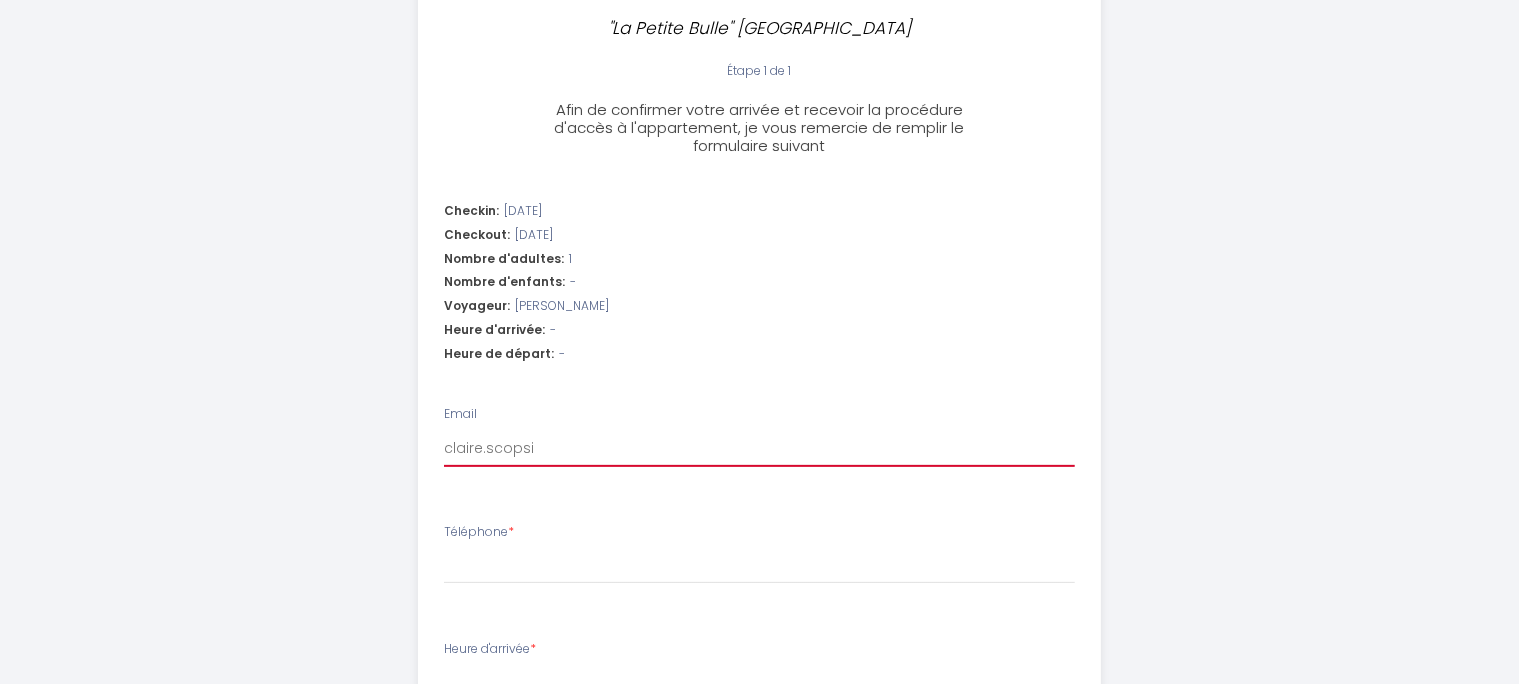 select 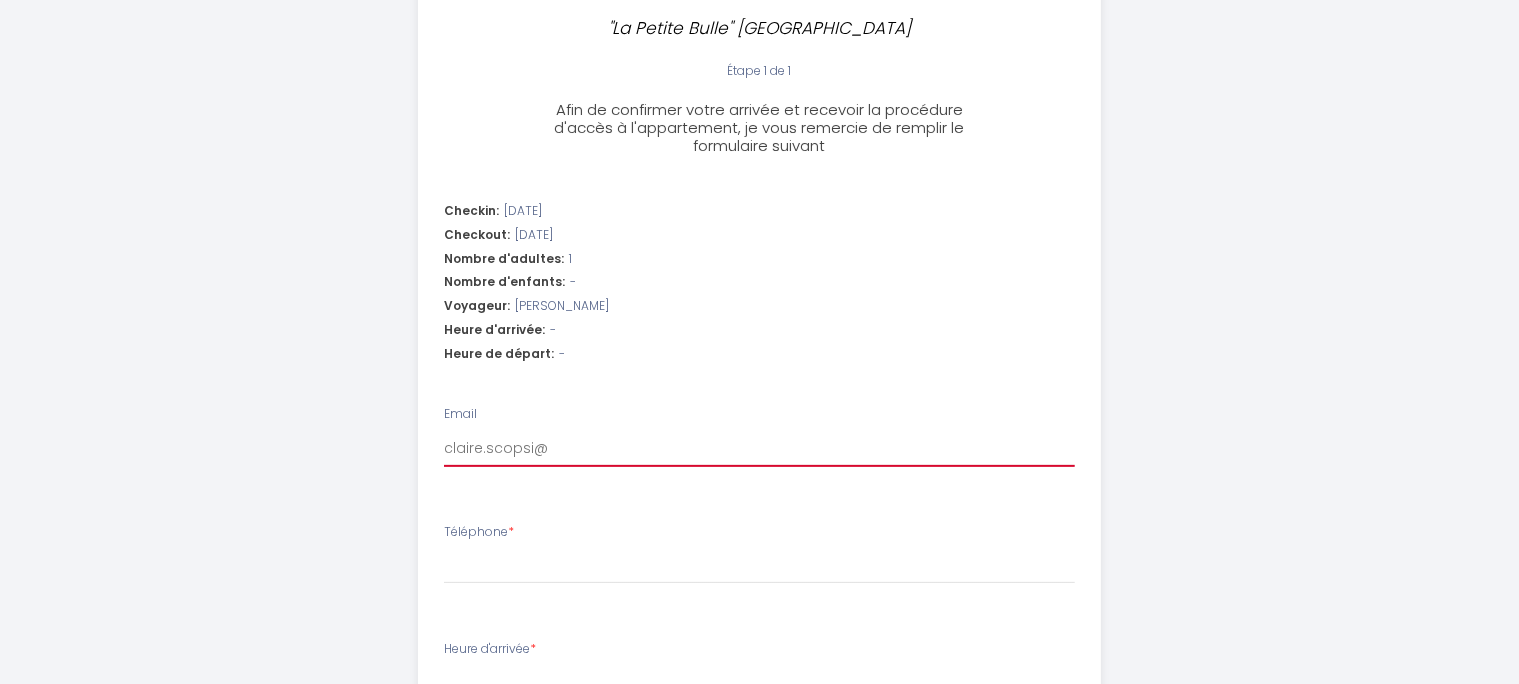 type on "claire.scopsi@w" 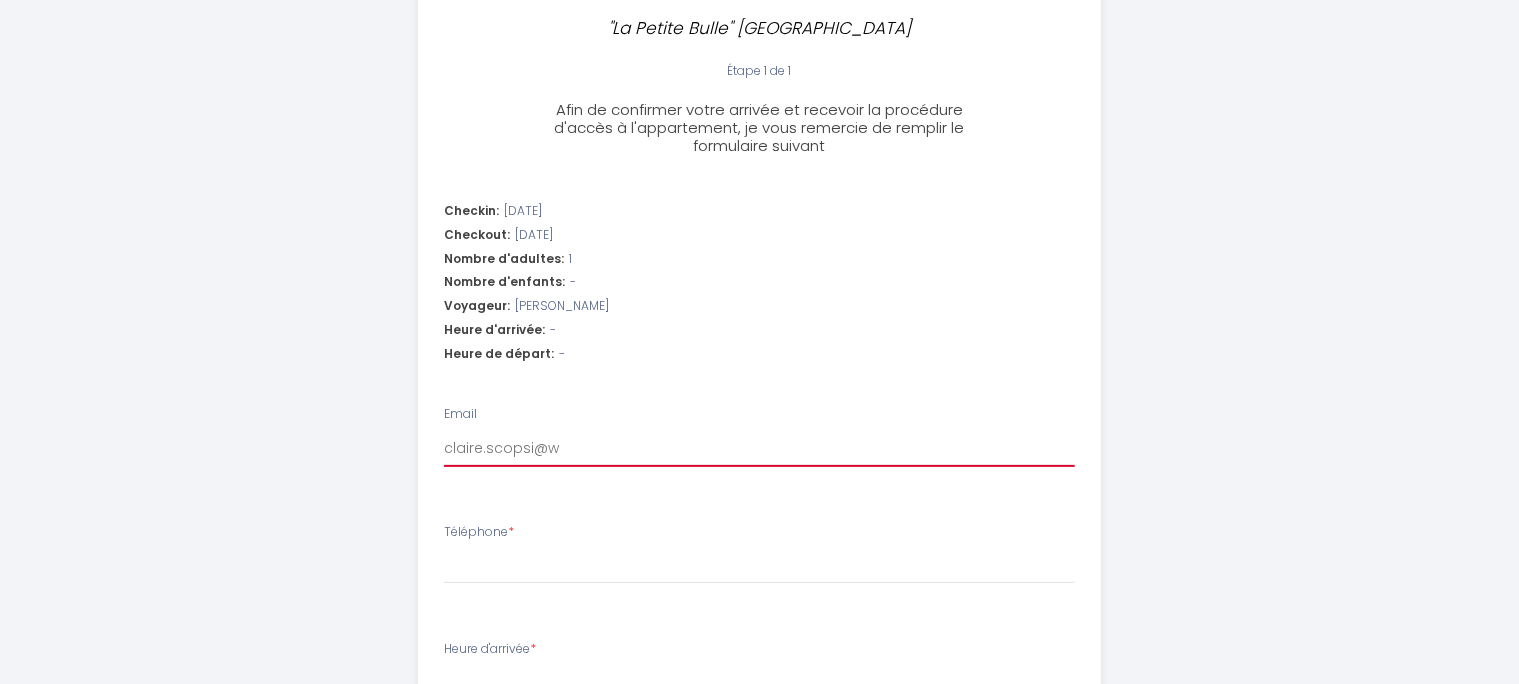 select 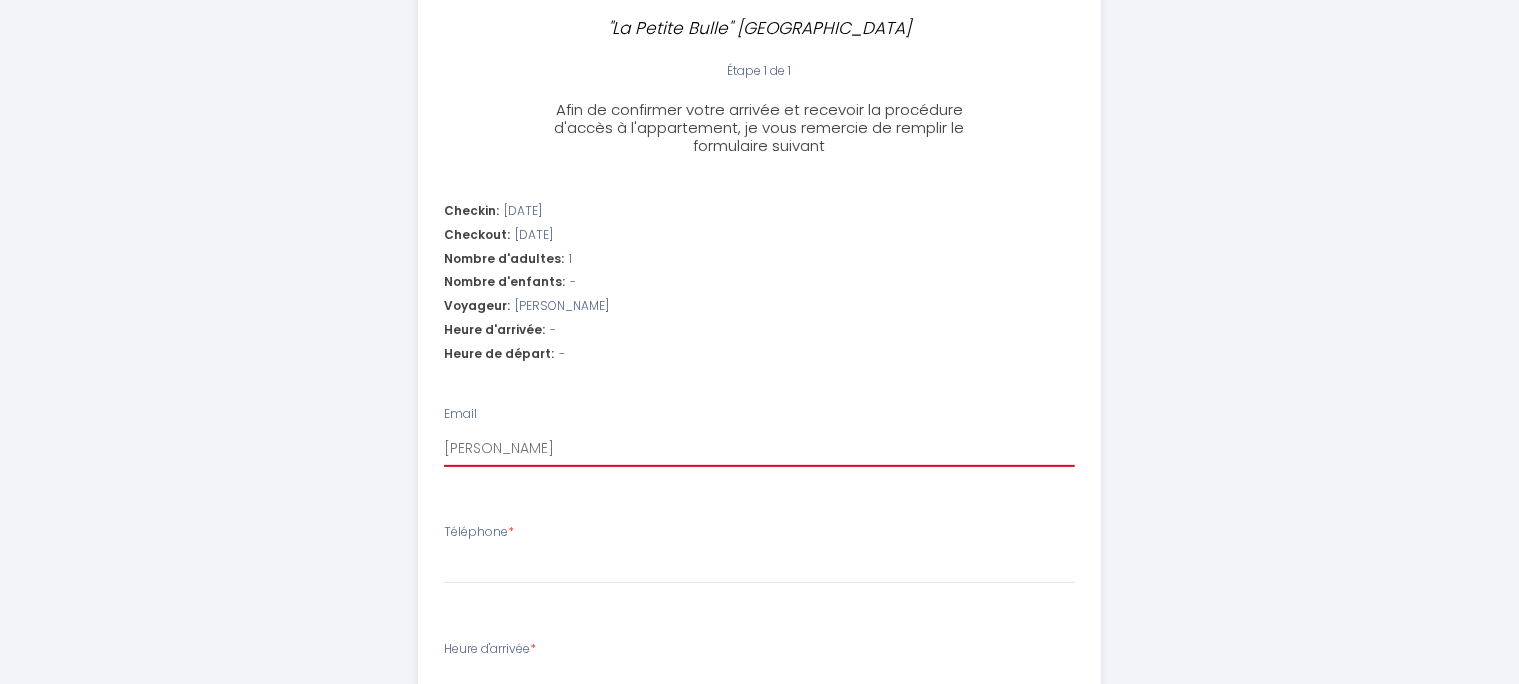 type on "claire.scopsi@wan" 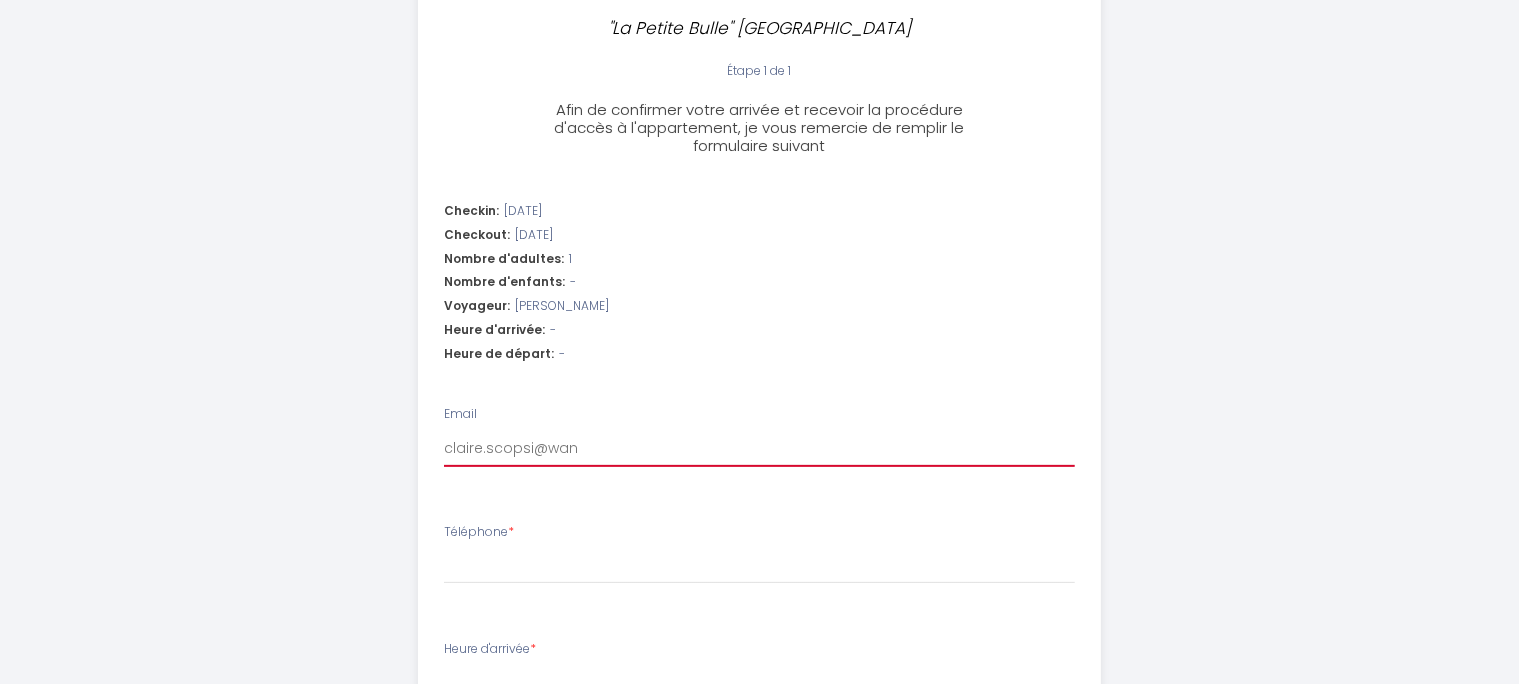 select 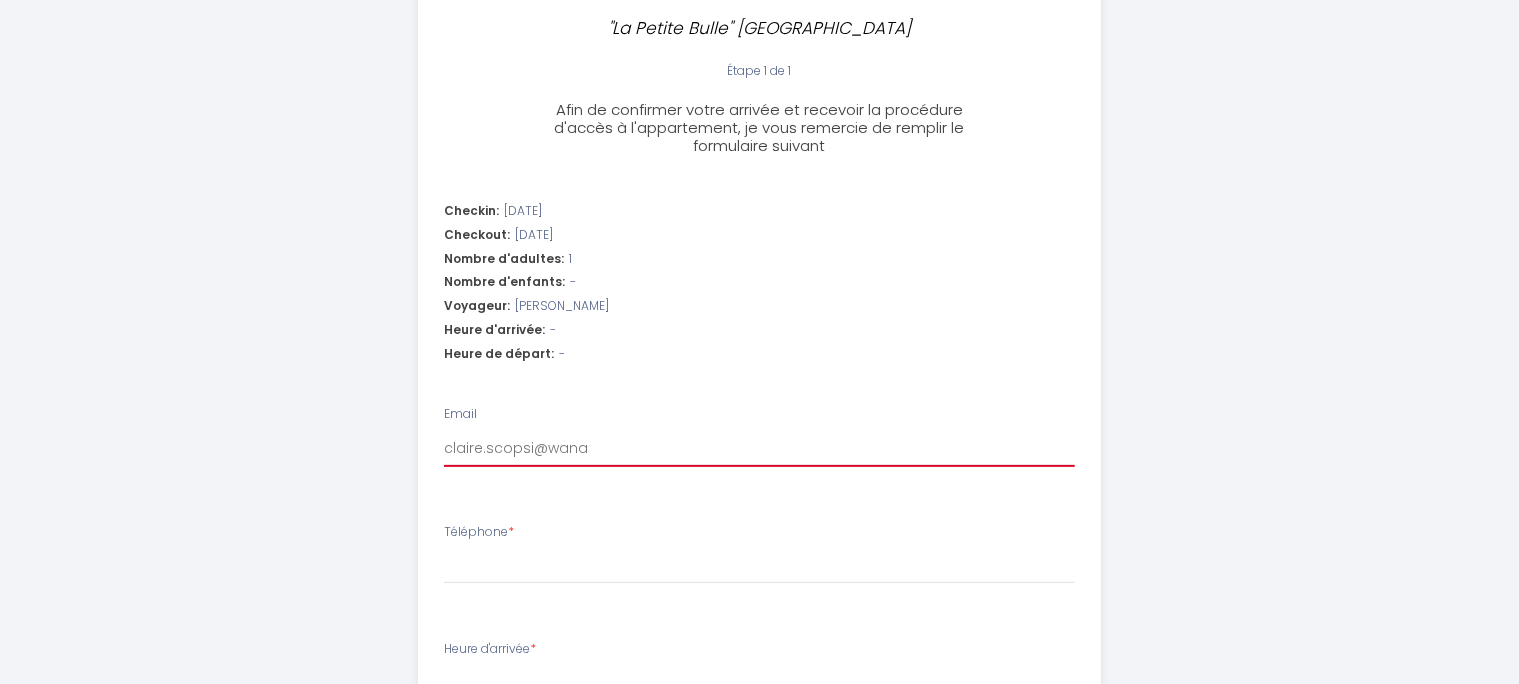 select 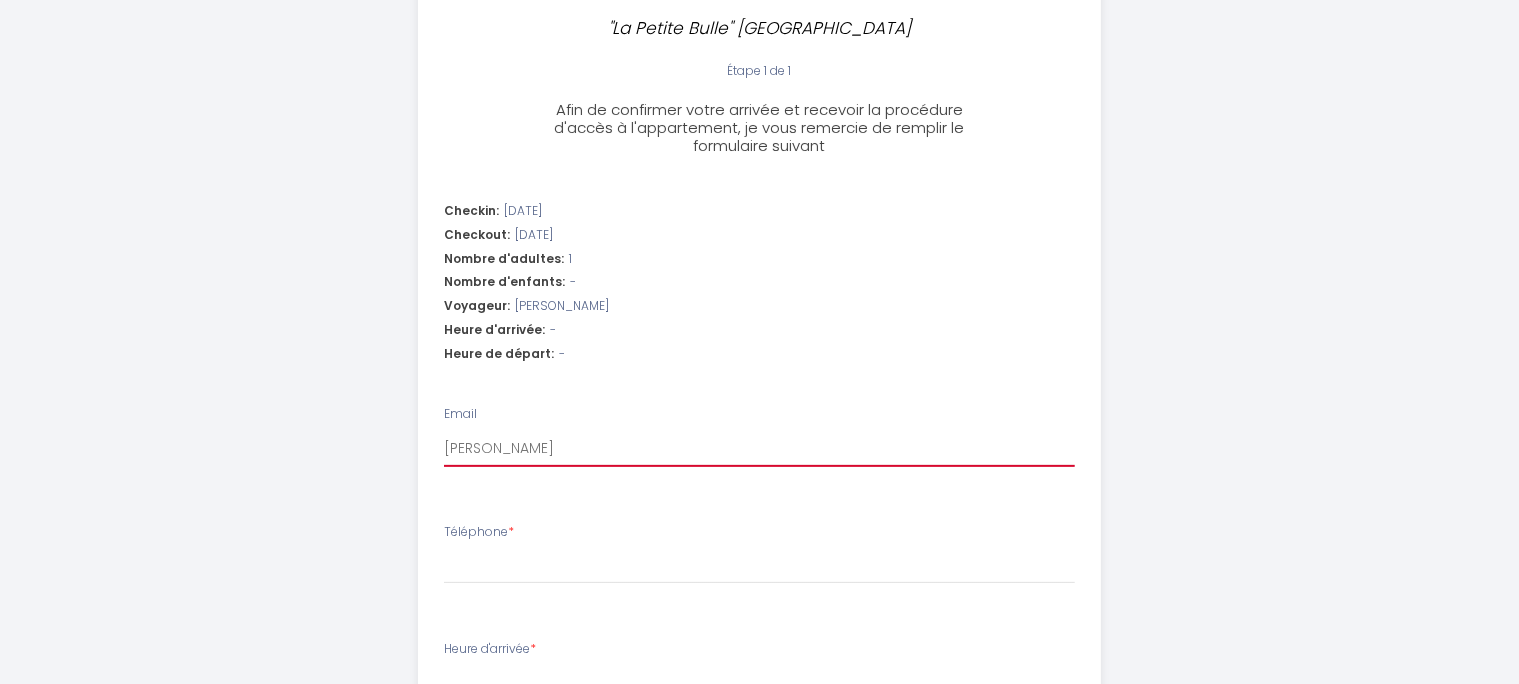 select 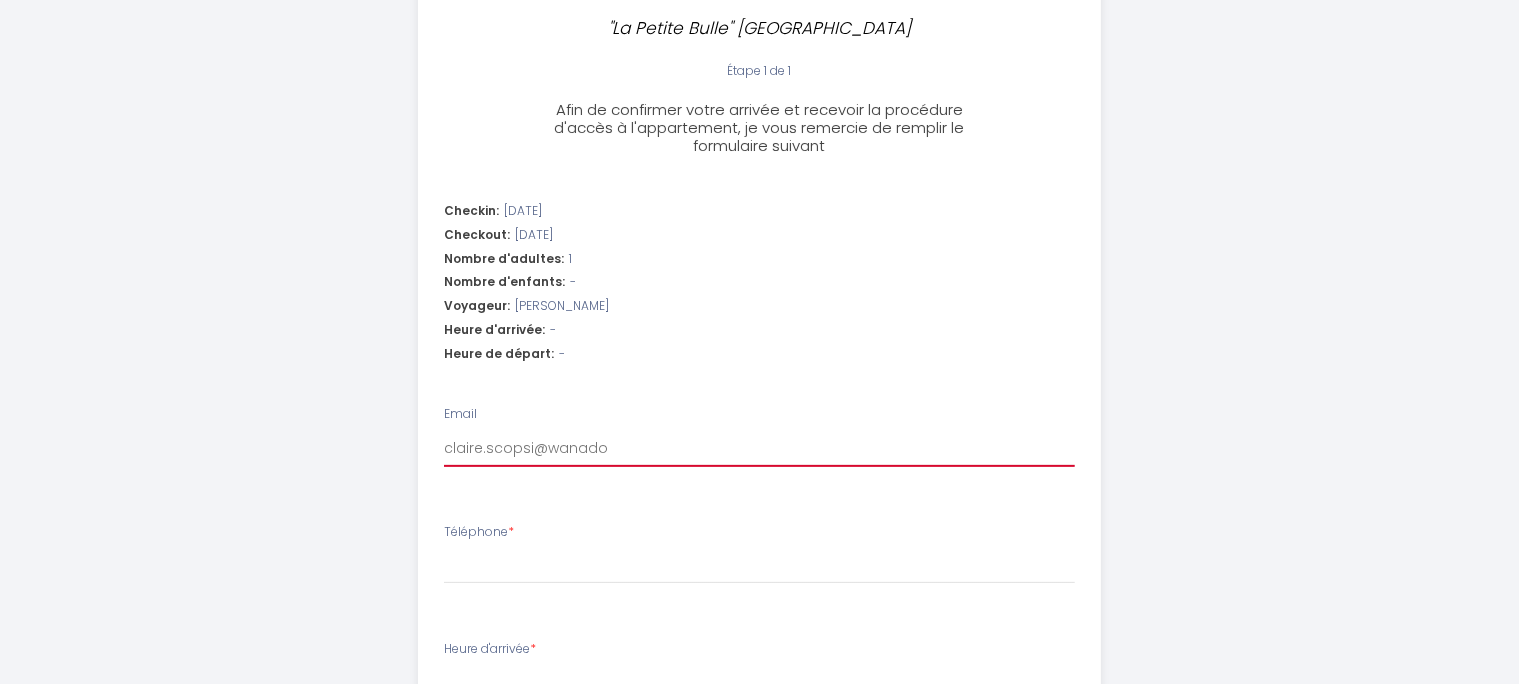 select 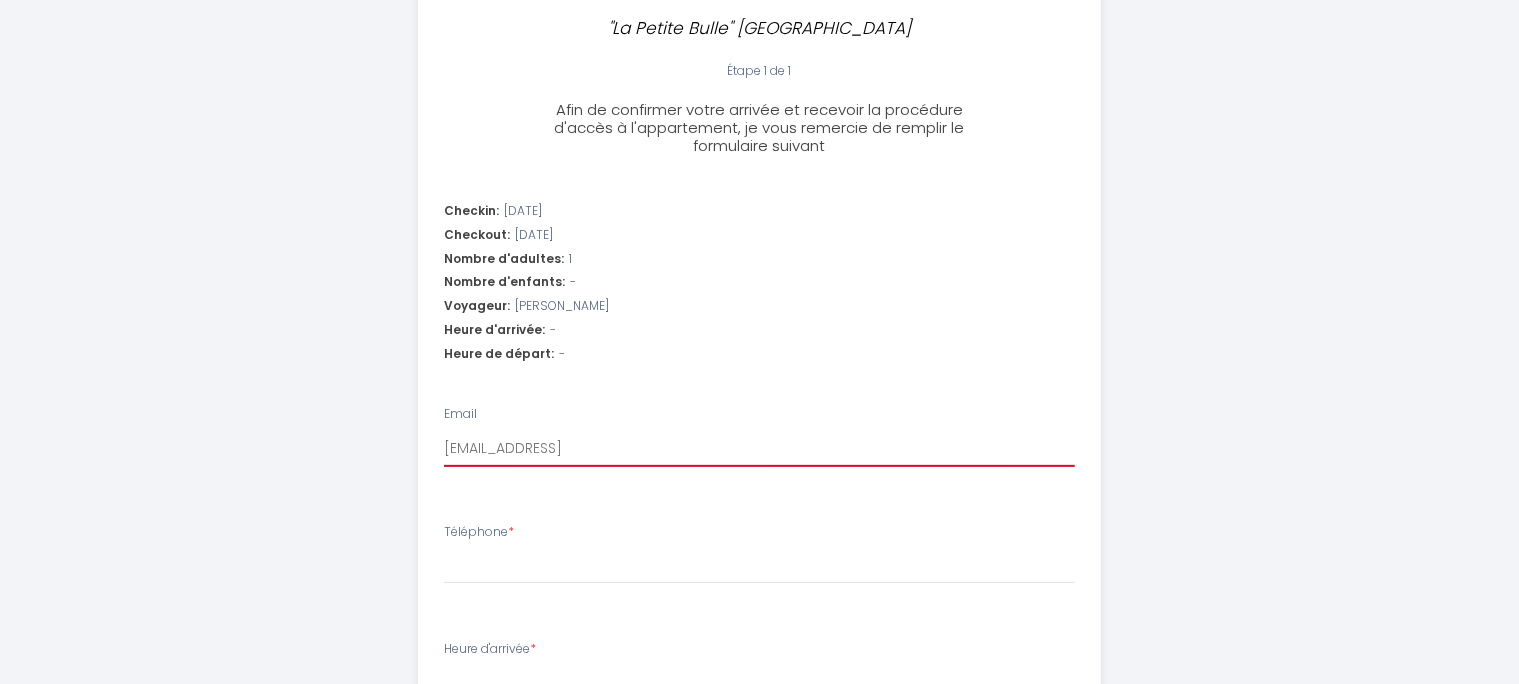 select 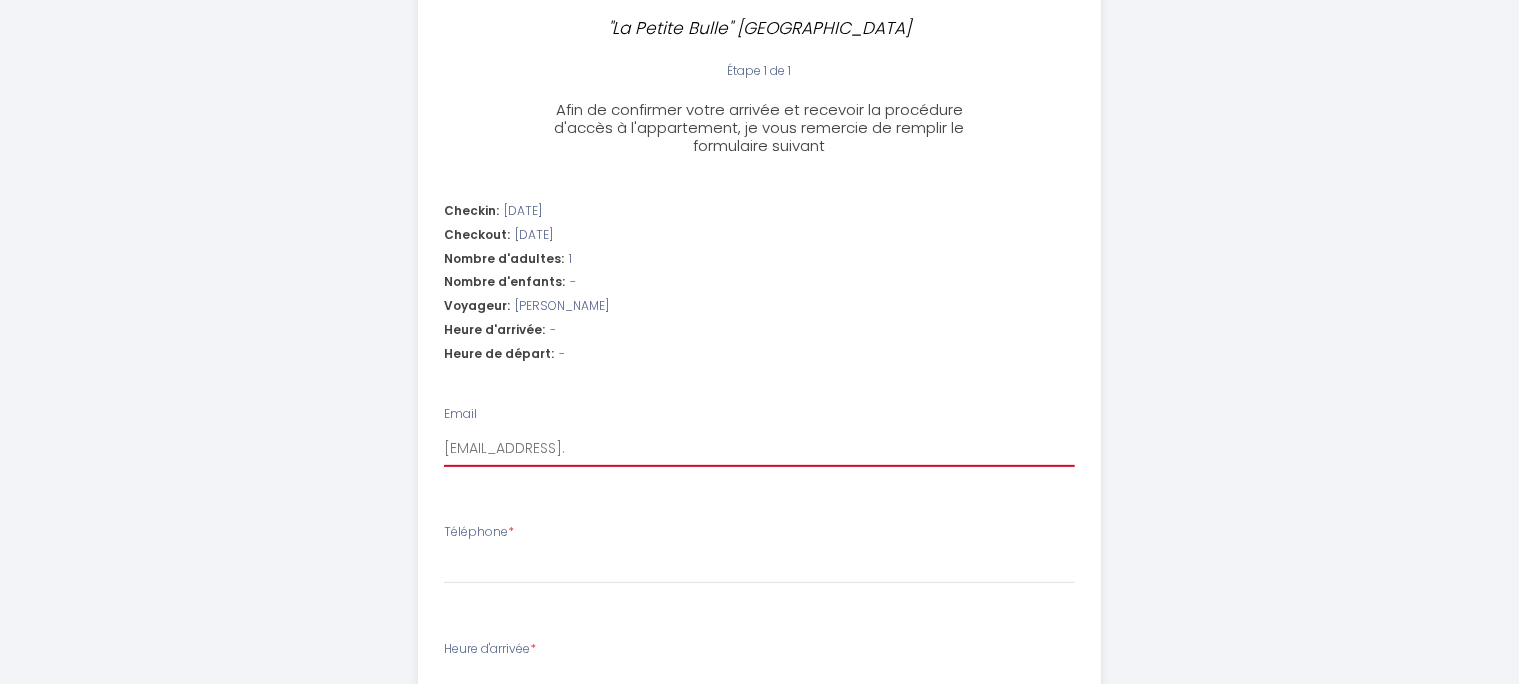 select 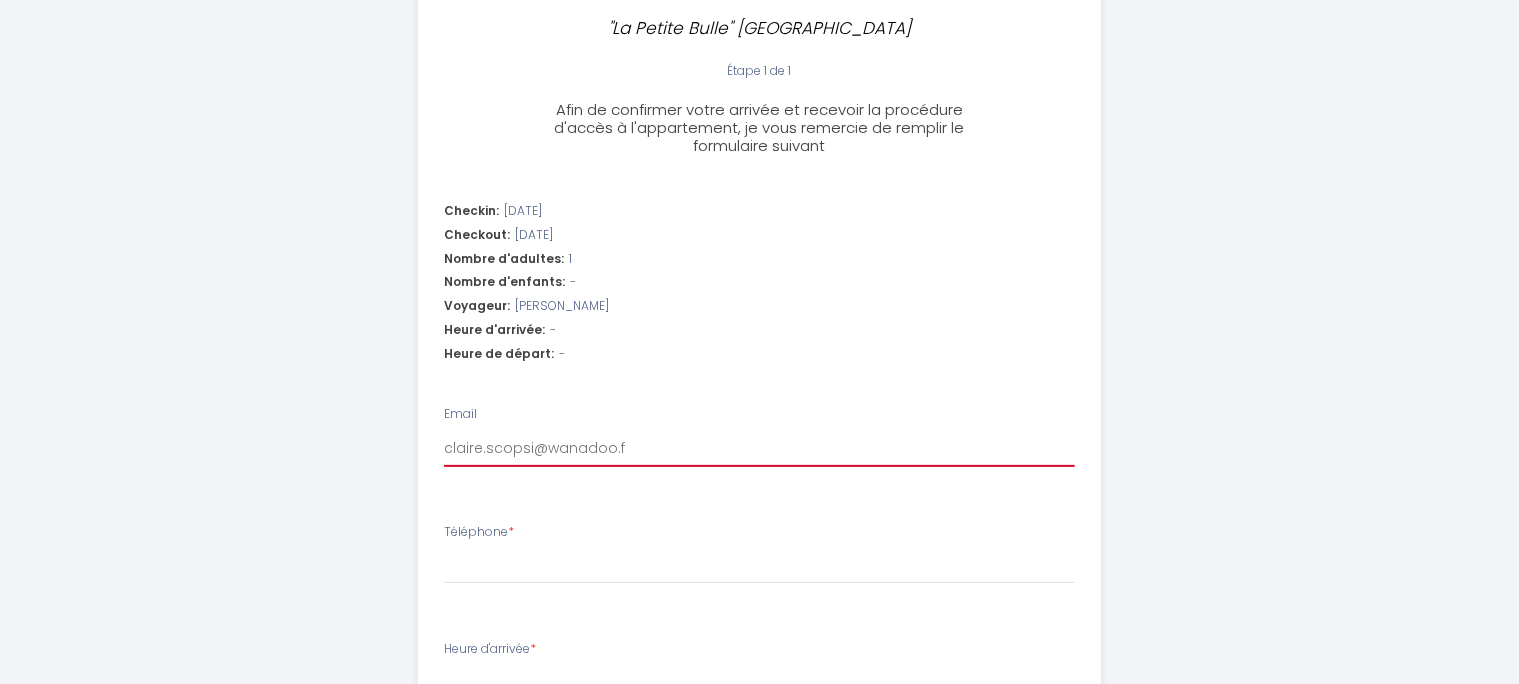 select 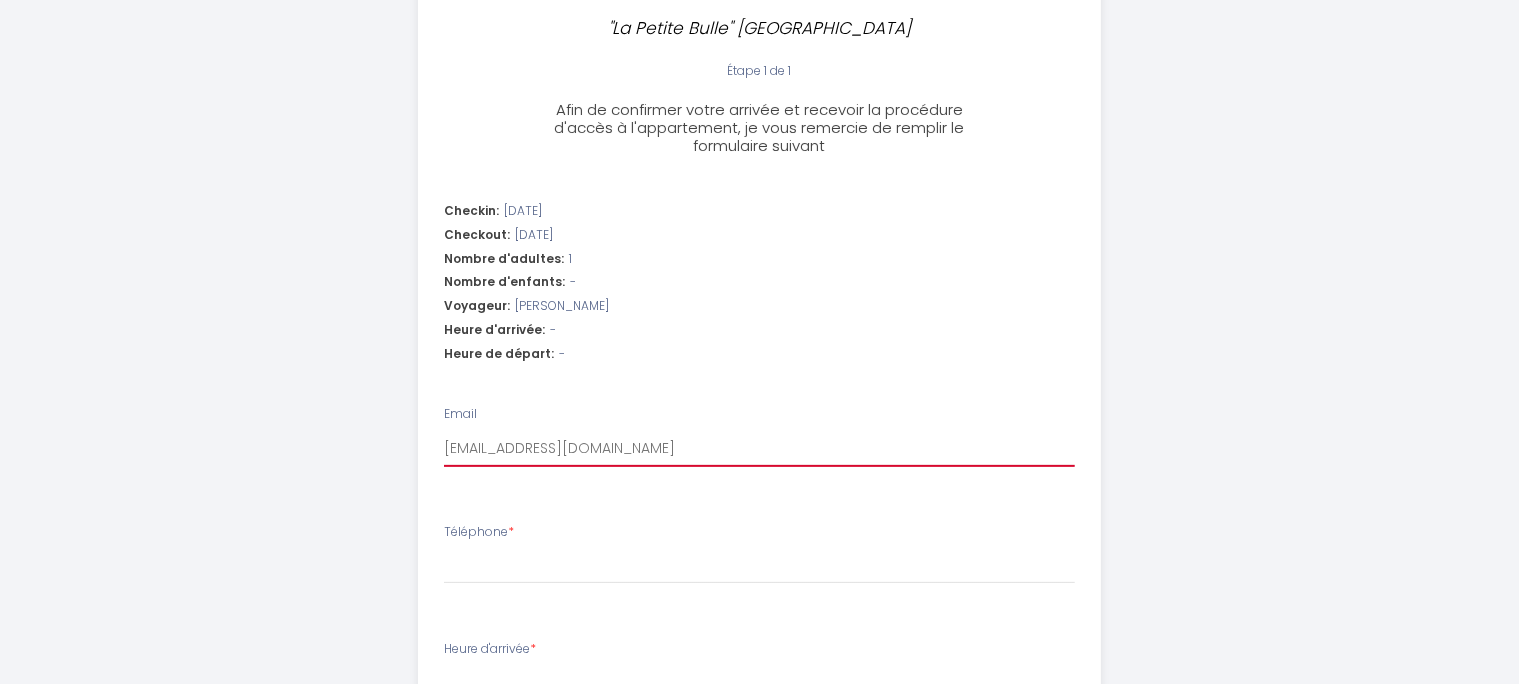 type on "[EMAIL_ADDRESS][DOMAIN_NAME]" 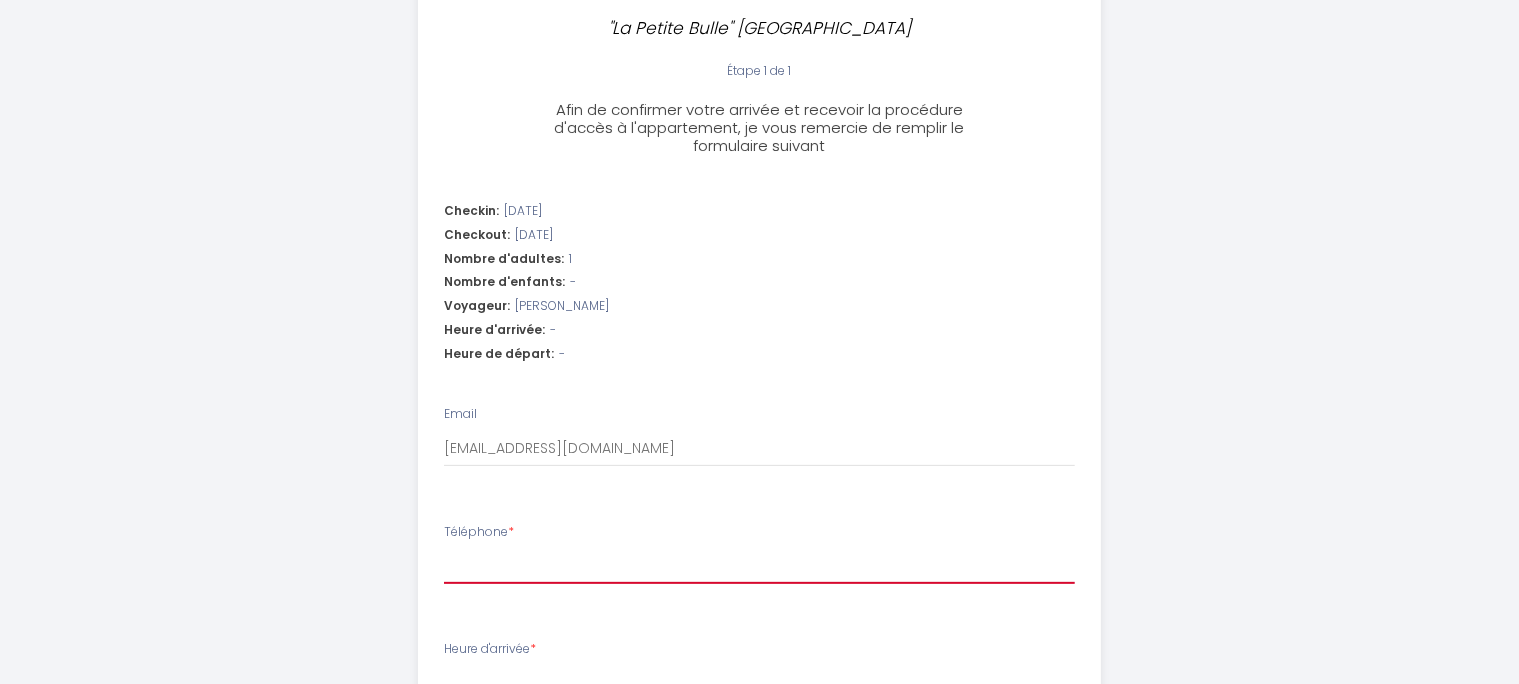 type on "0" 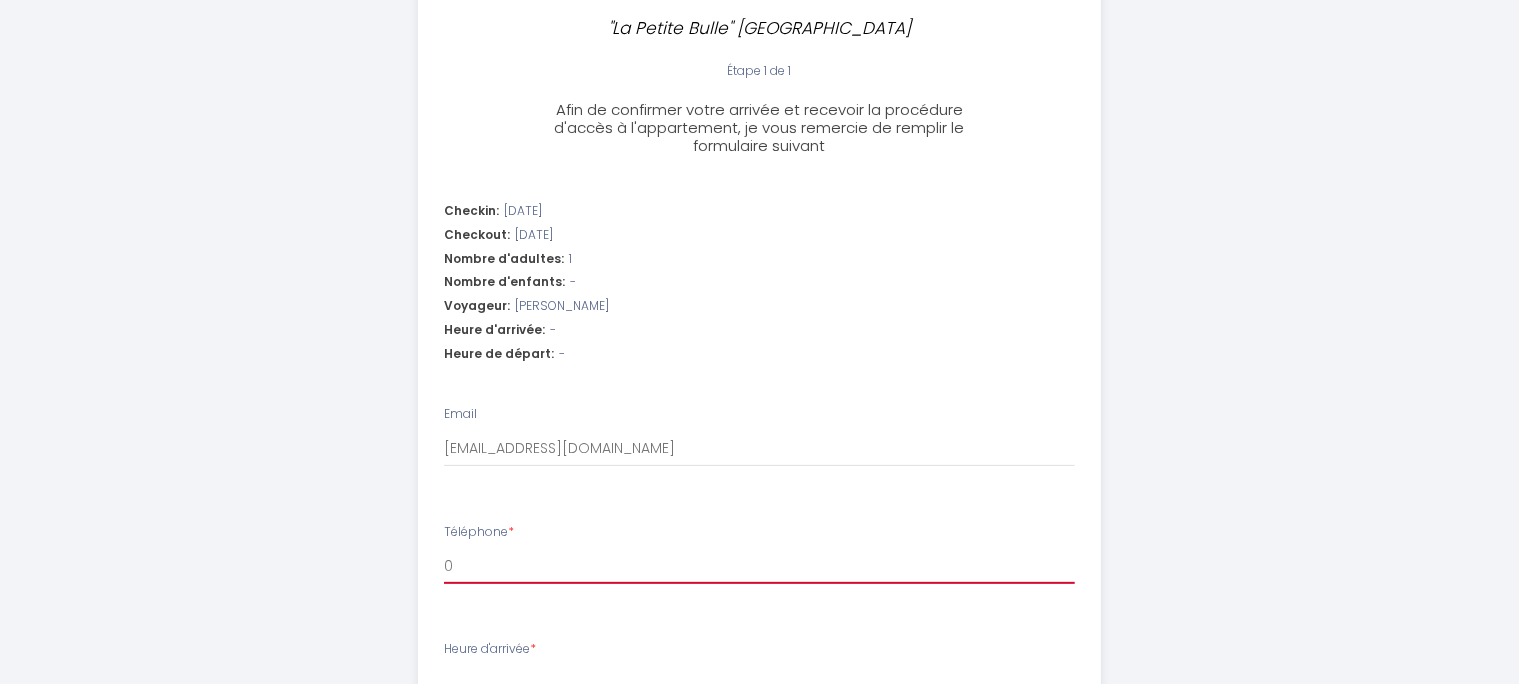 select 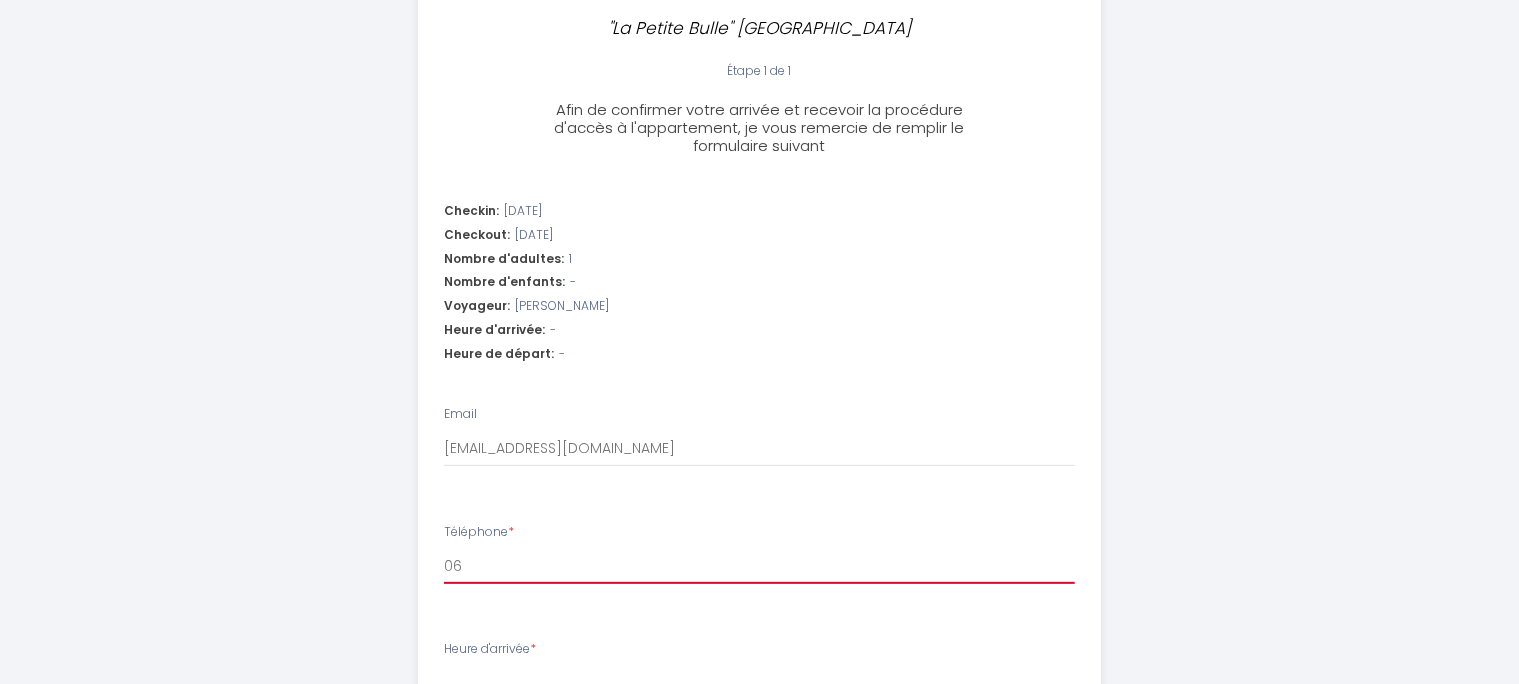 select 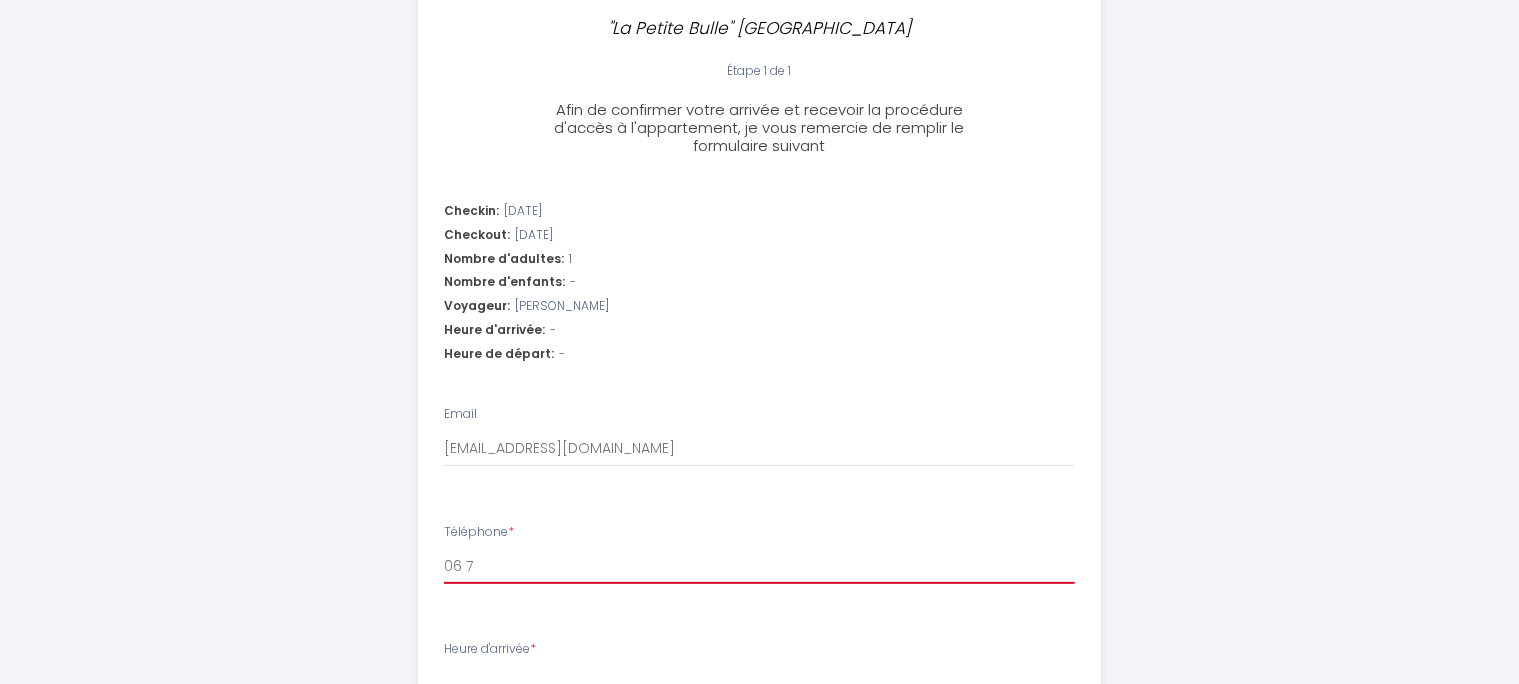 select 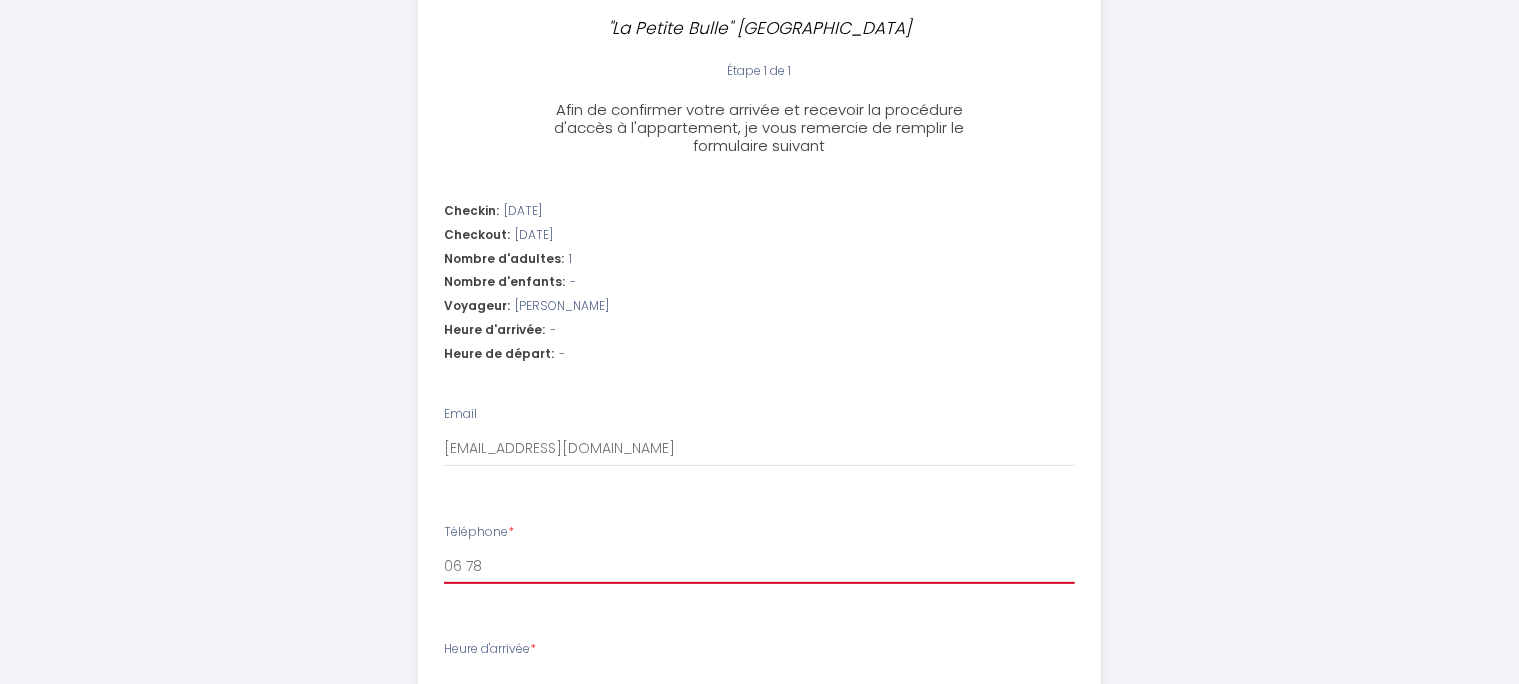 select 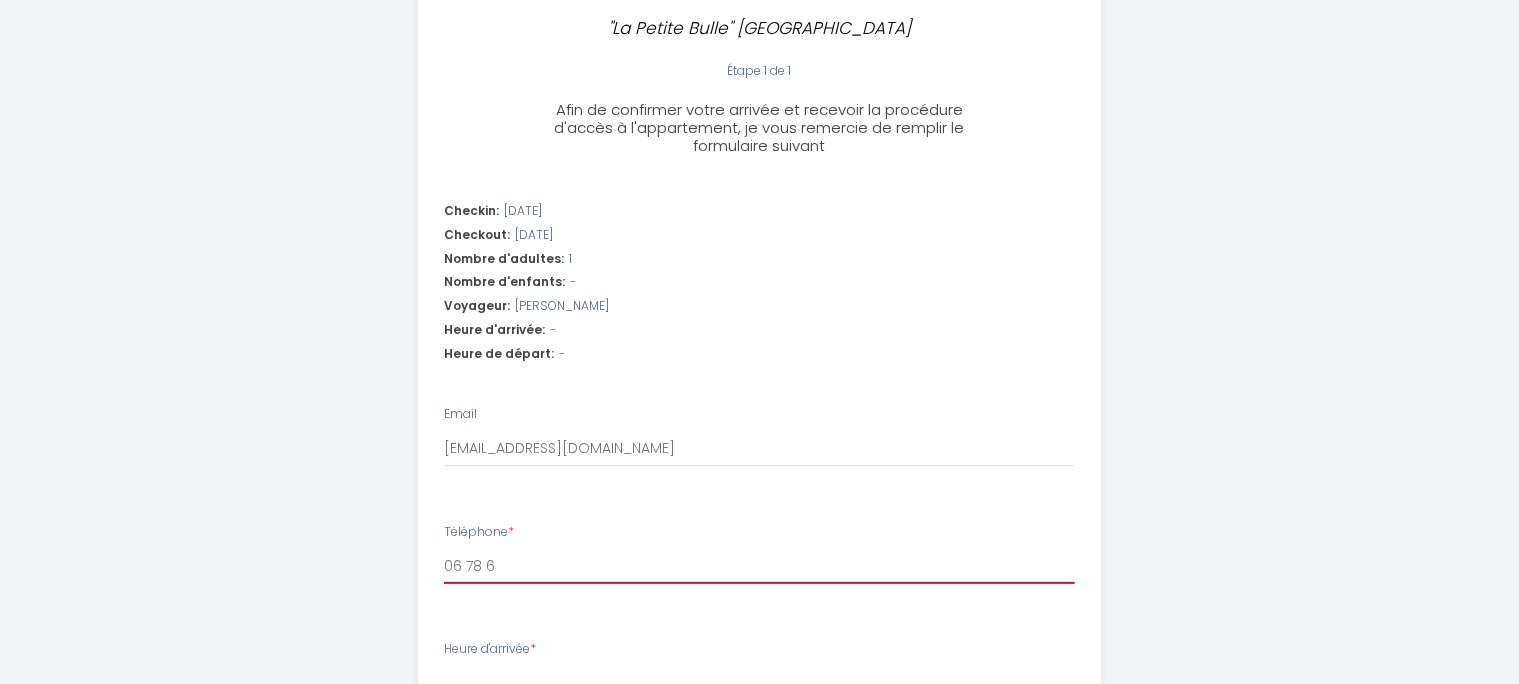 select 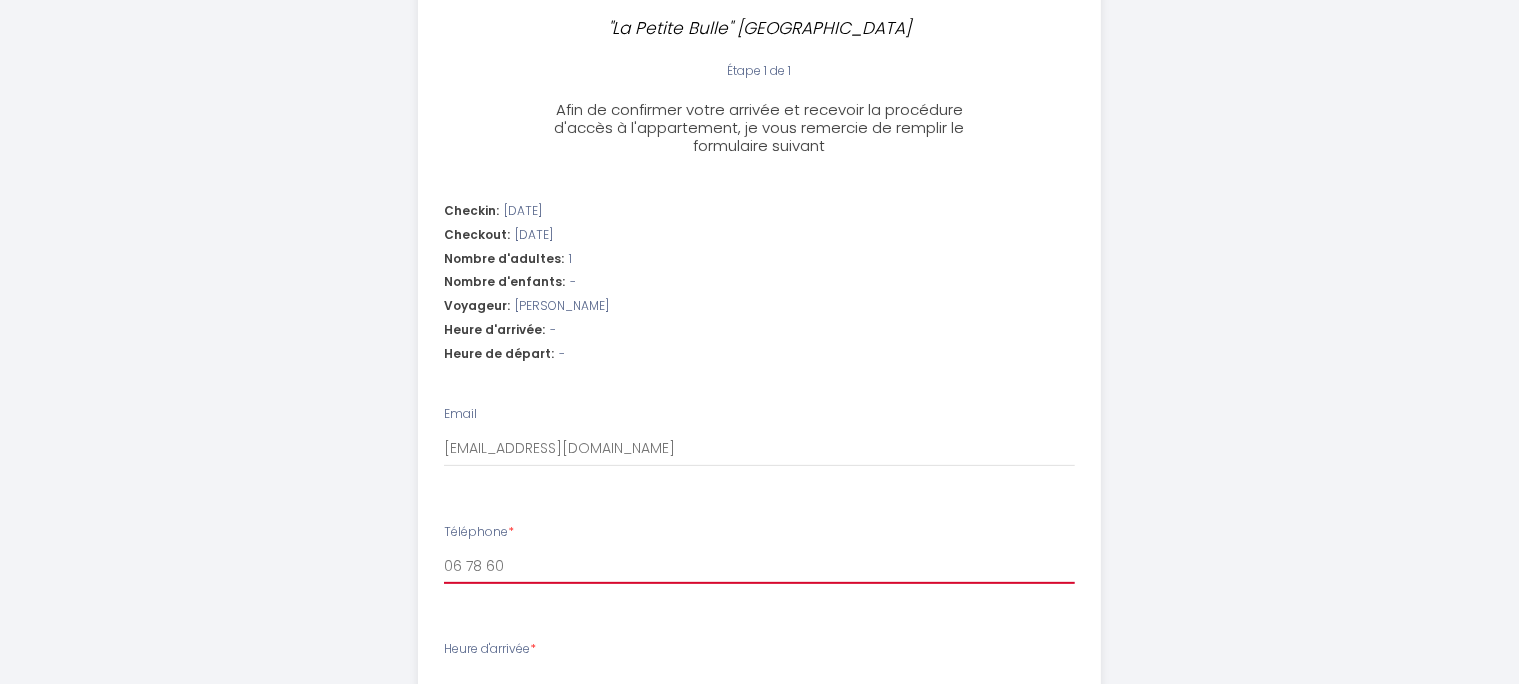 select 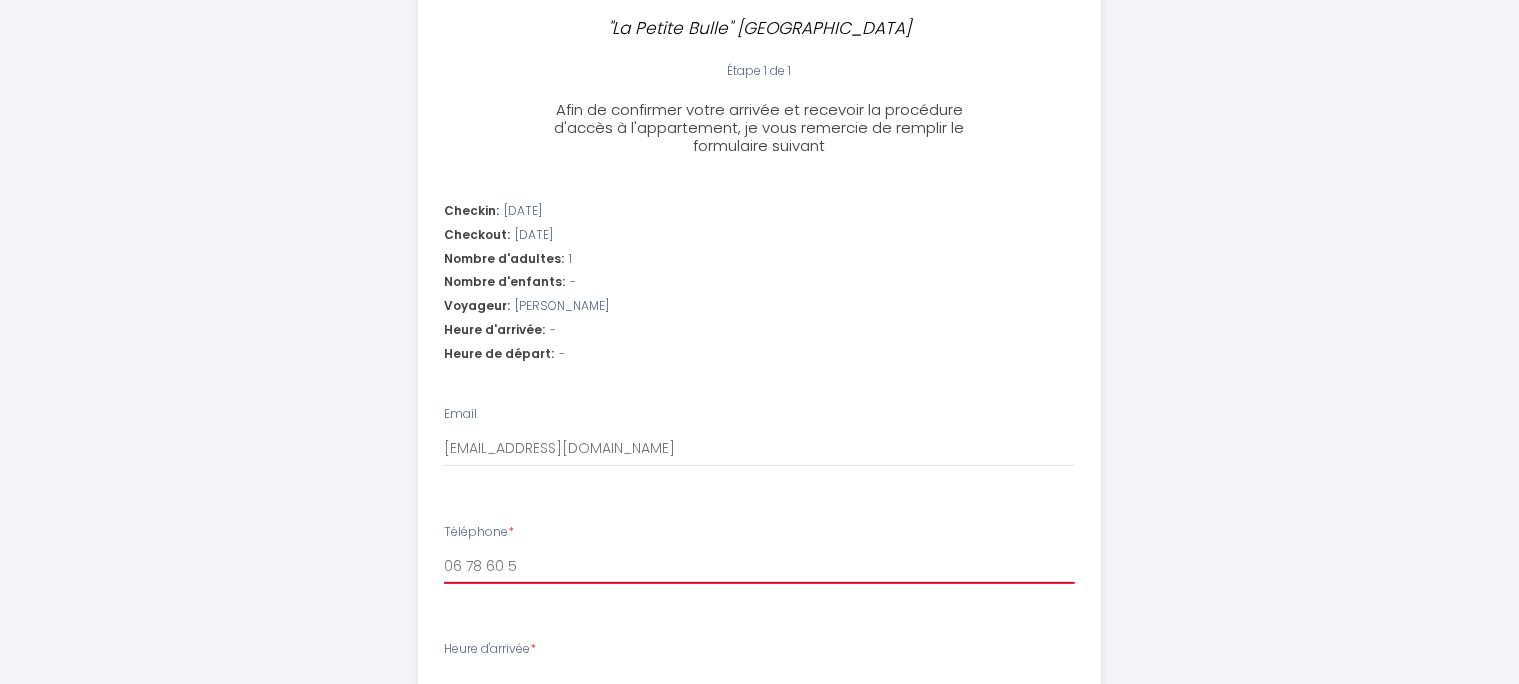 select 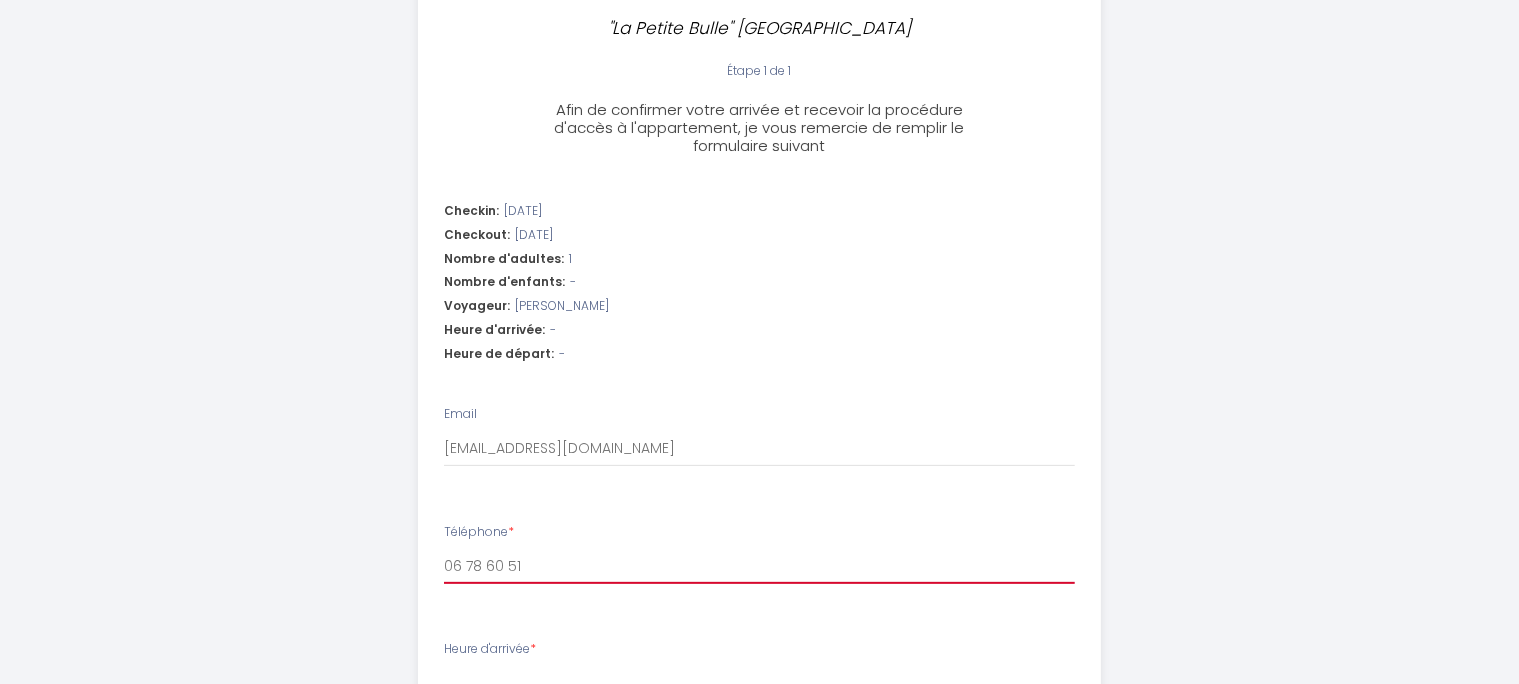 select 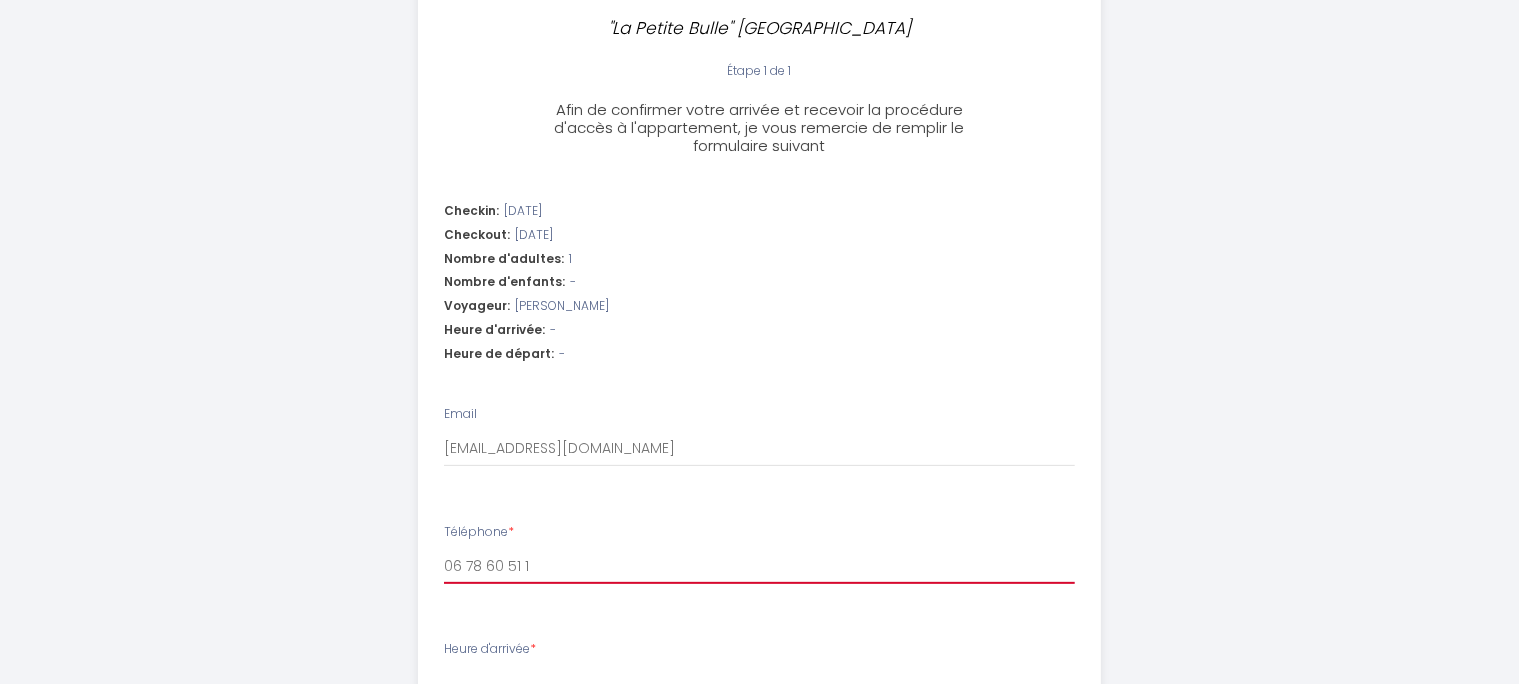 select 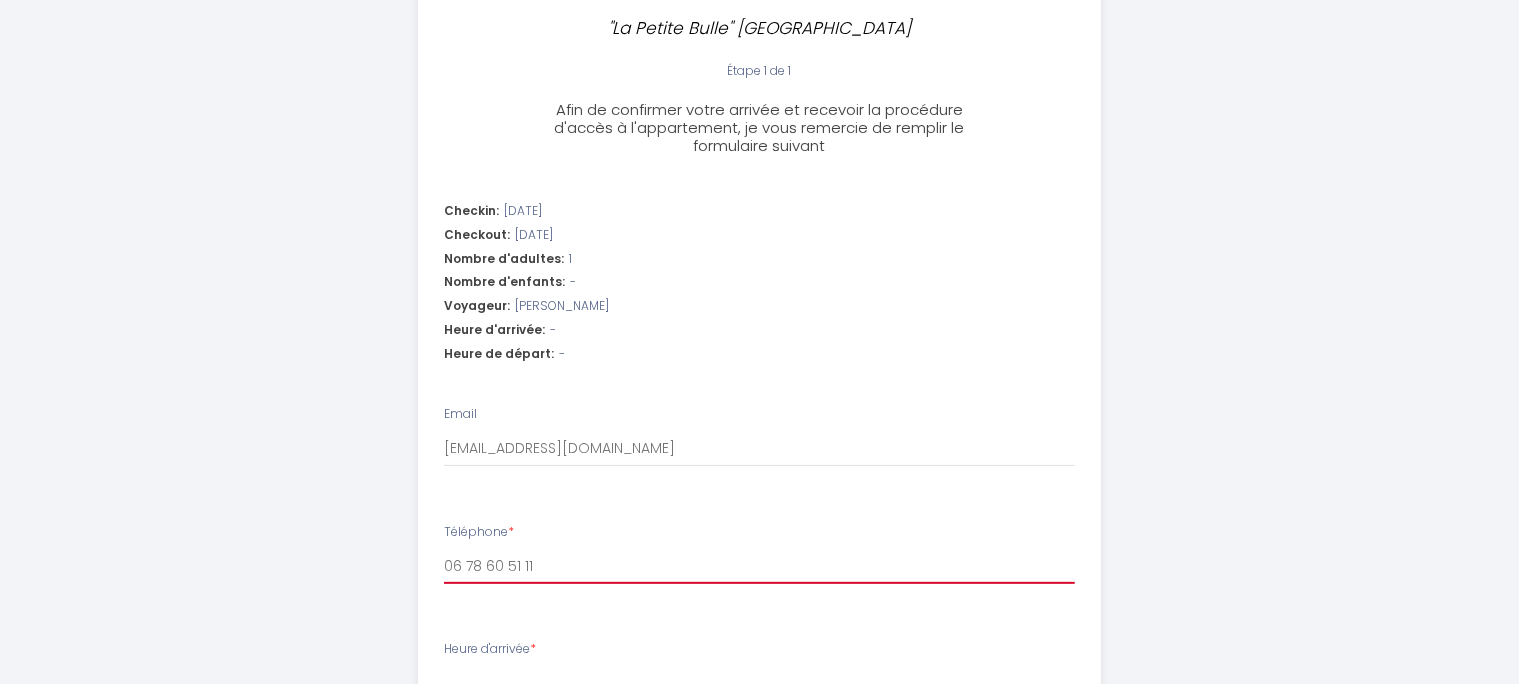 select 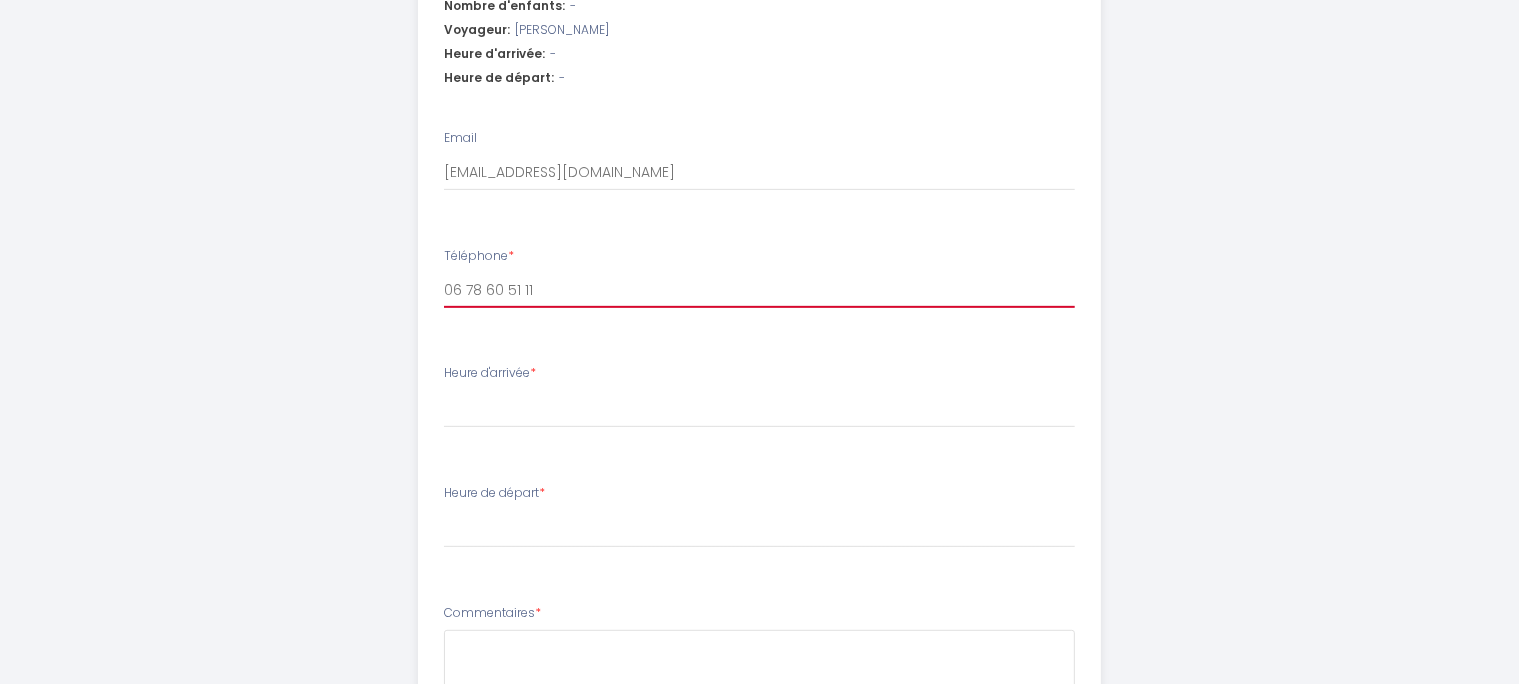 scroll, scrollTop: 762, scrollLeft: 0, axis: vertical 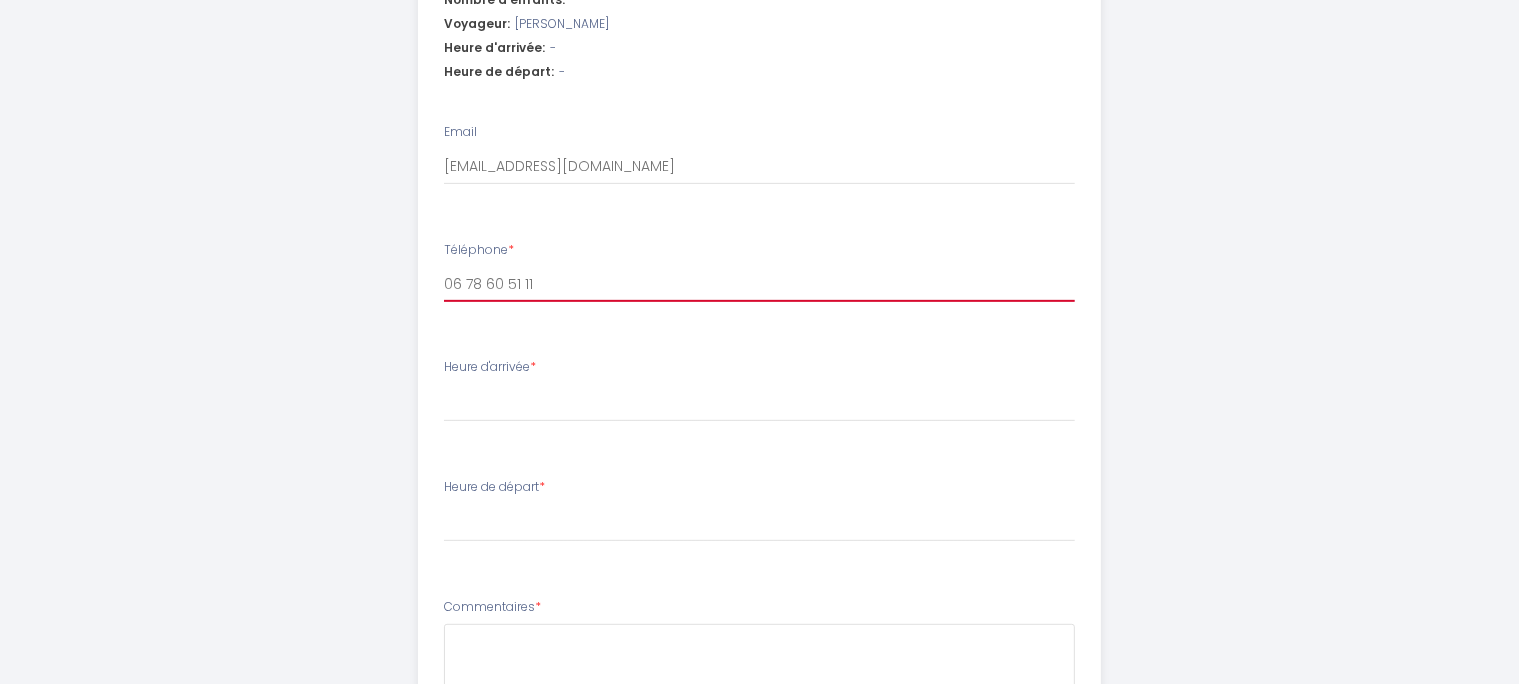 type on "06 78 60 51 11" 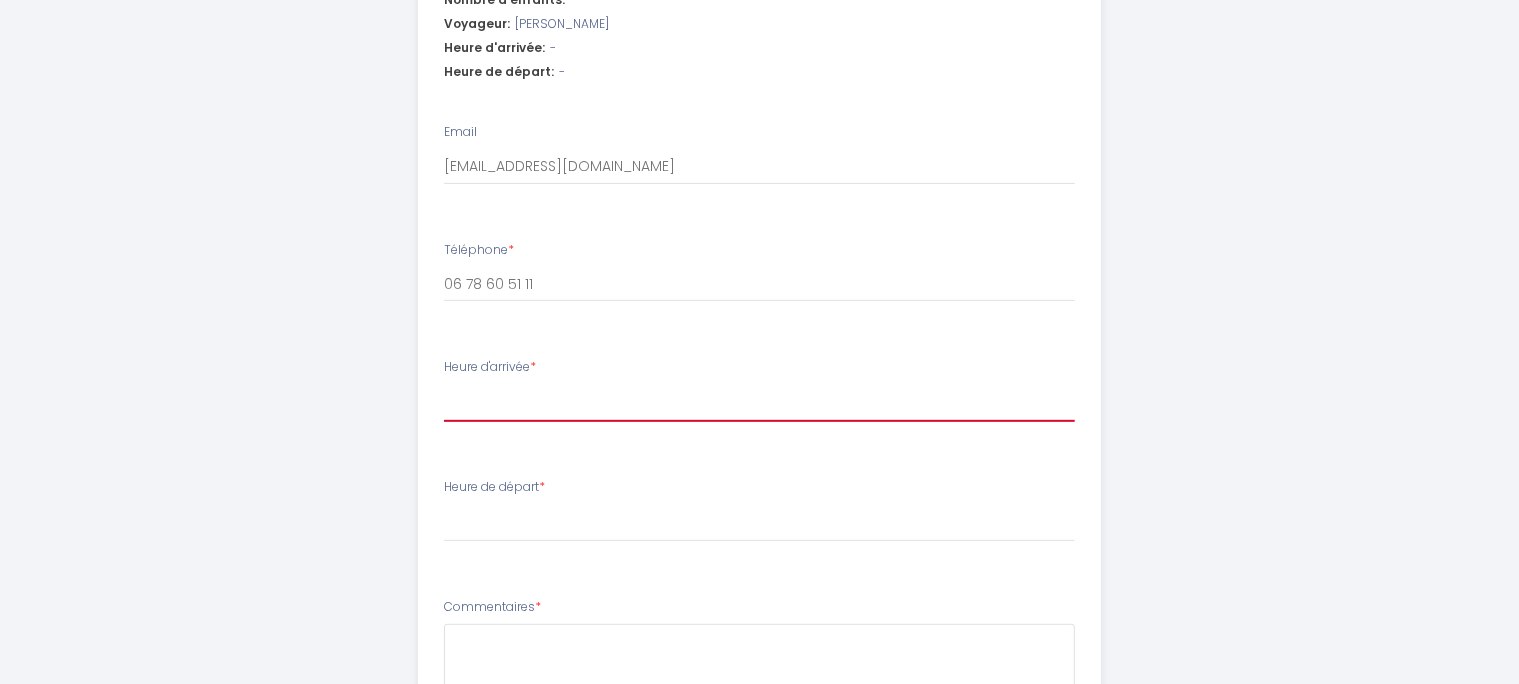 click on "14:00 14:30 15:00 15:30 16:00 16:30 17:00 17:30 18:00 18:30 19:00 19:30 20:00 20:30 21:00 21:30 22:00 22:30 23:00 23:30" at bounding box center [759, 403] 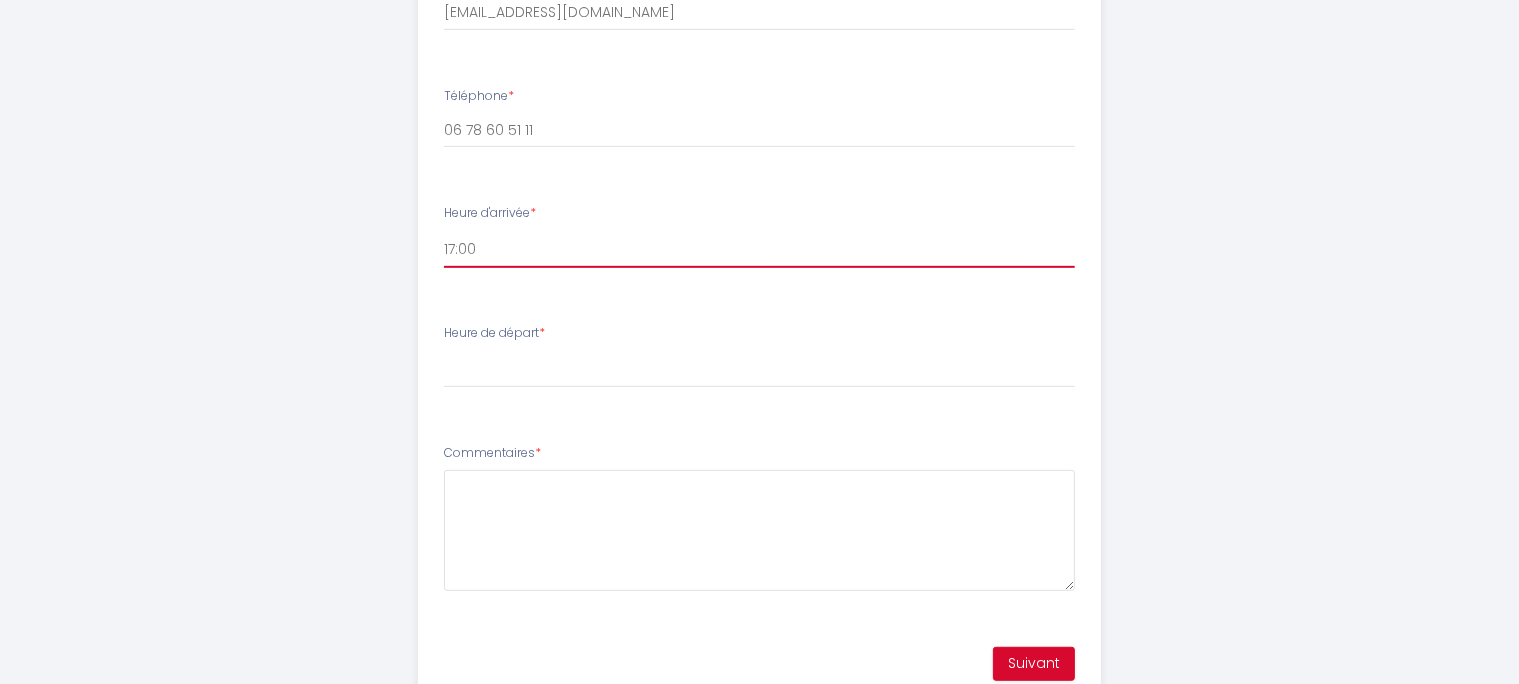 scroll, scrollTop: 920, scrollLeft: 0, axis: vertical 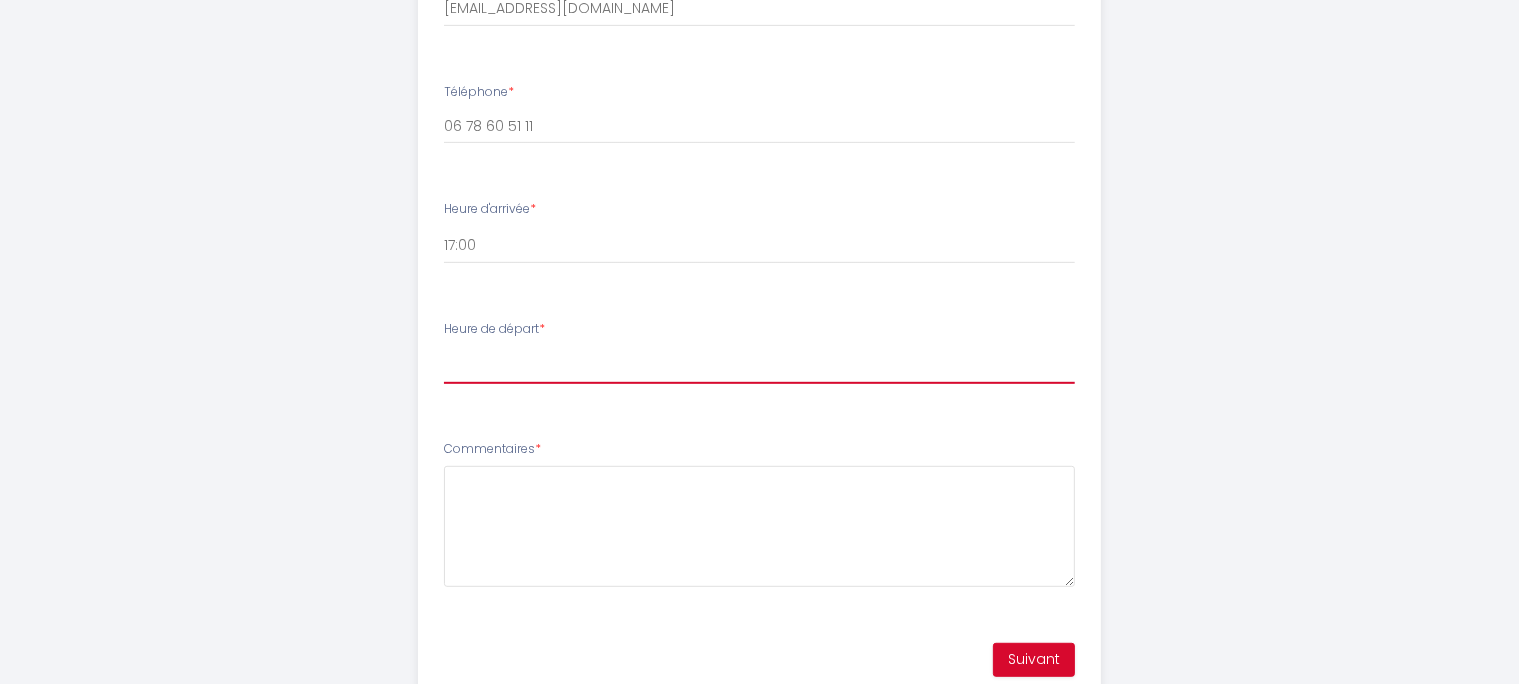 click on "00:00 00:30 01:00 01:30 02:00 02:30 03:00 03:30 04:00 04:30 05:00 05:30 06:00 06:30 07:00 07:30 08:00 08:30 09:00 09:30 10:00 10:30 11:00" at bounding box center [759, 365] 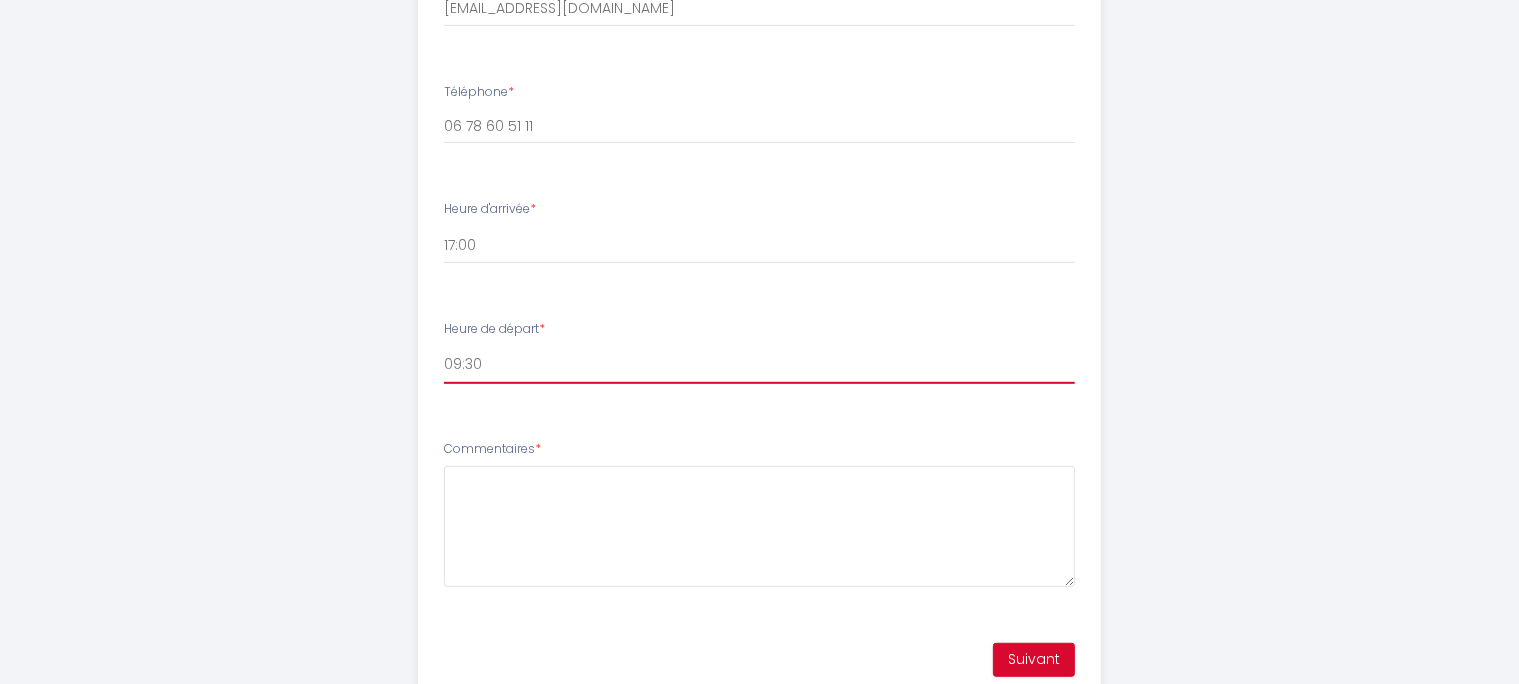 click on "09:30" at bounding box center [0, 0] 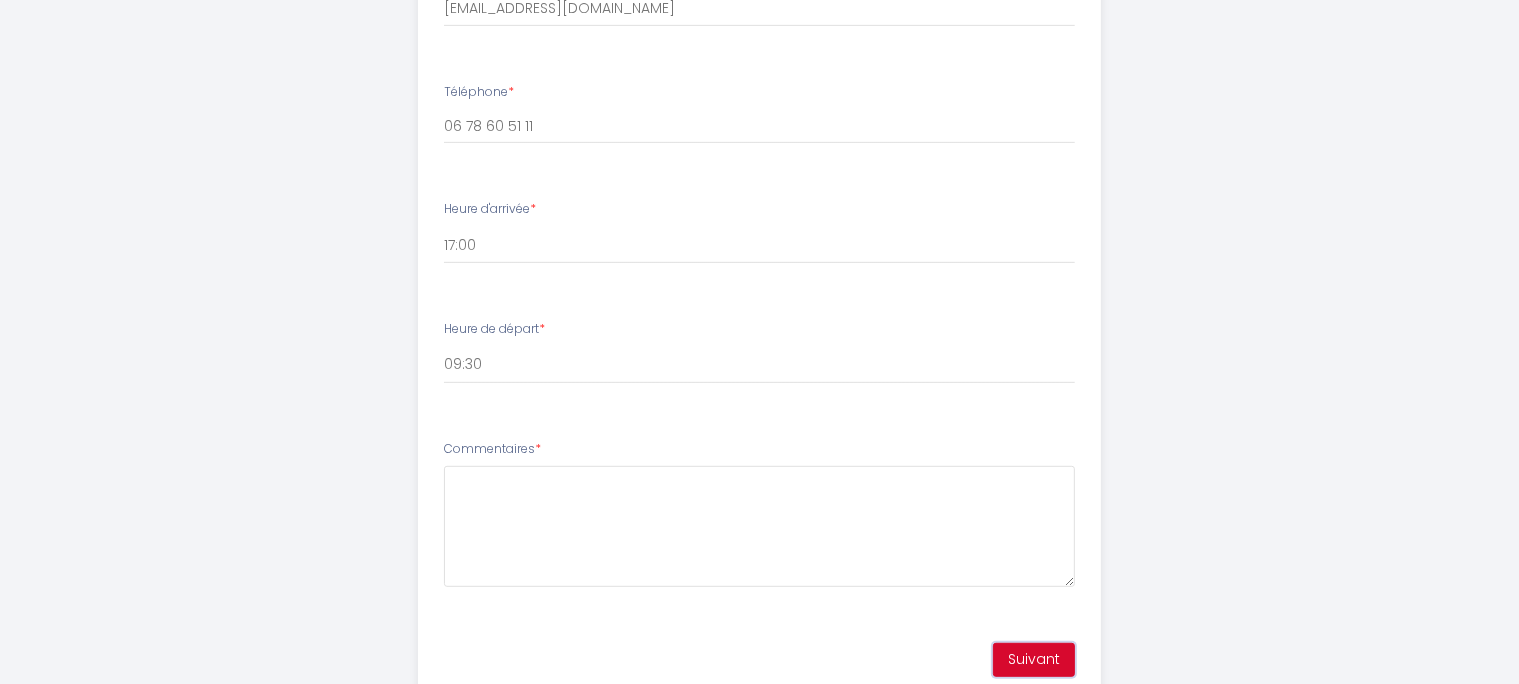 click on "Suivant" at bounding box center (1034, 660) 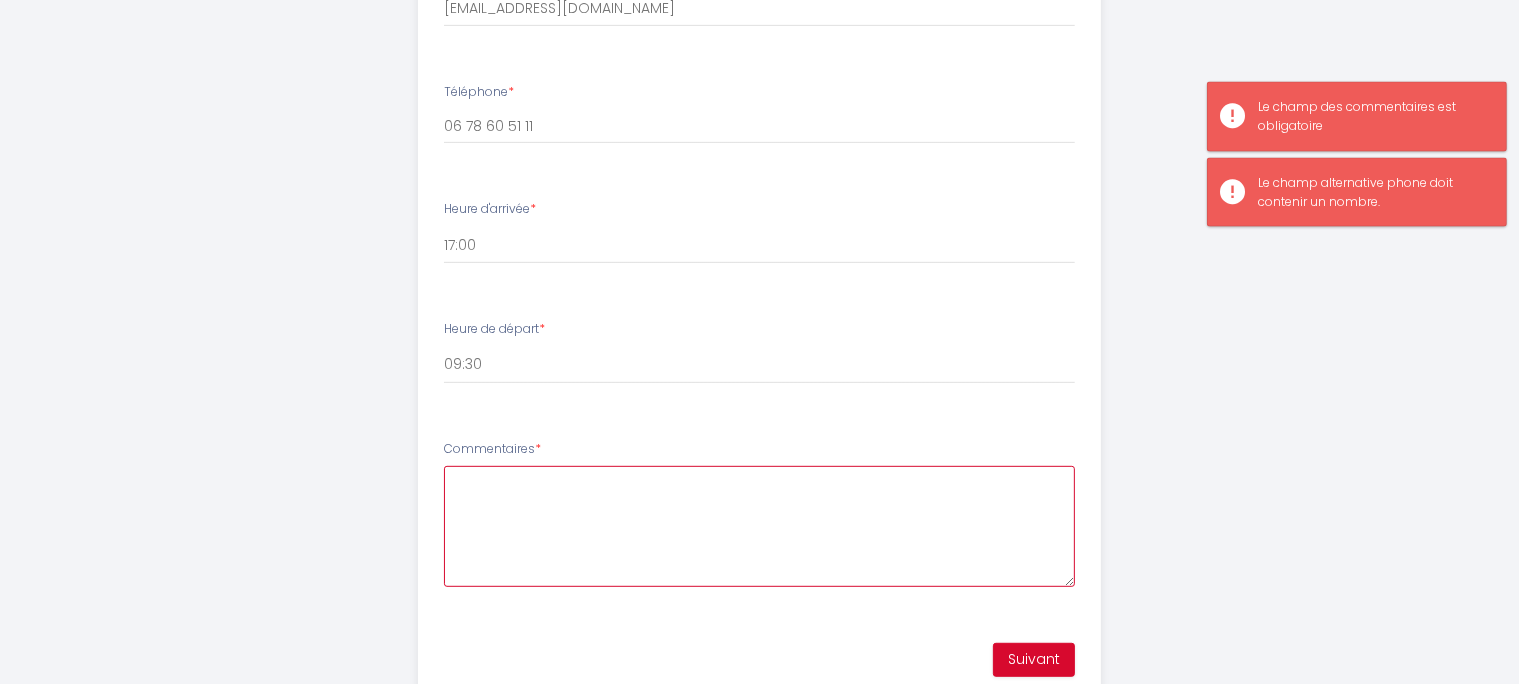 click on "Commentaires
*" at bounding box center [759, 526] 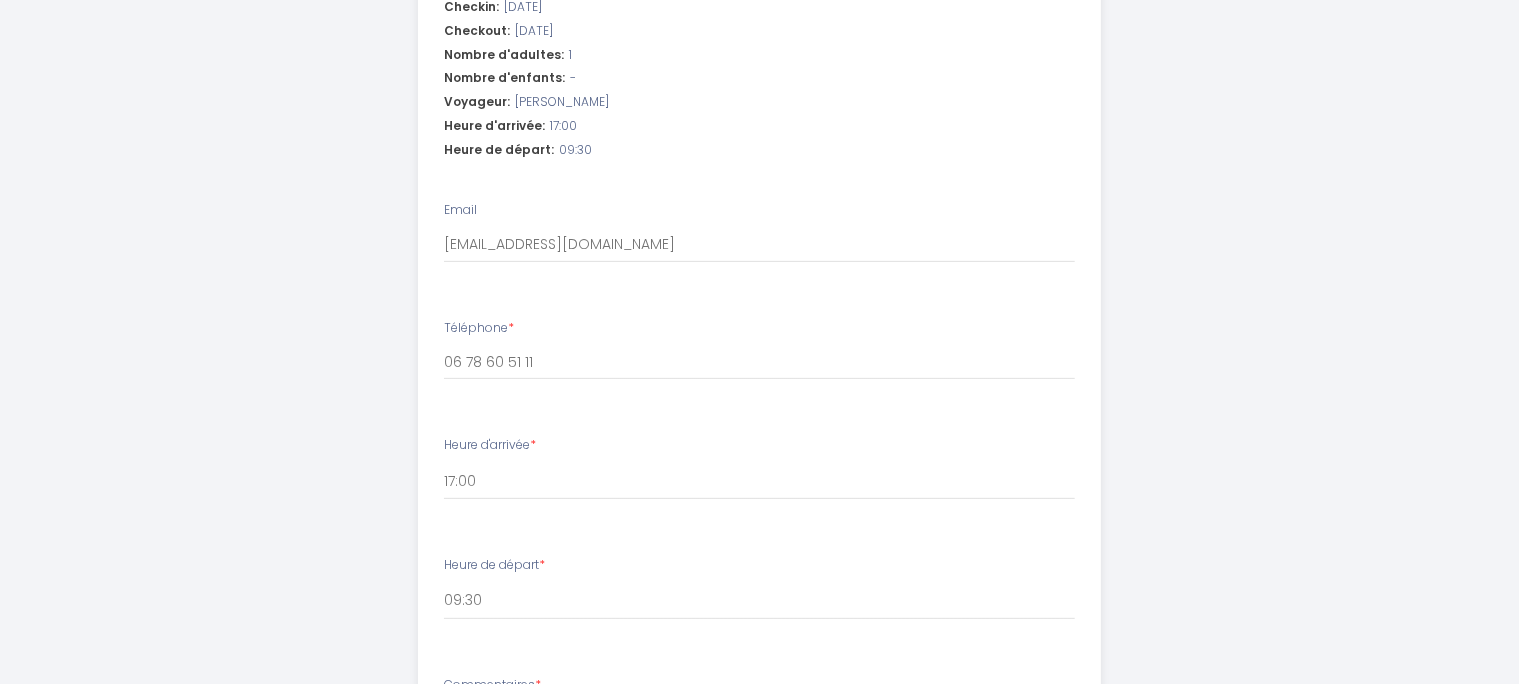 scroll, scrollTop: 994, scrollLeft: 0, axis: vertical 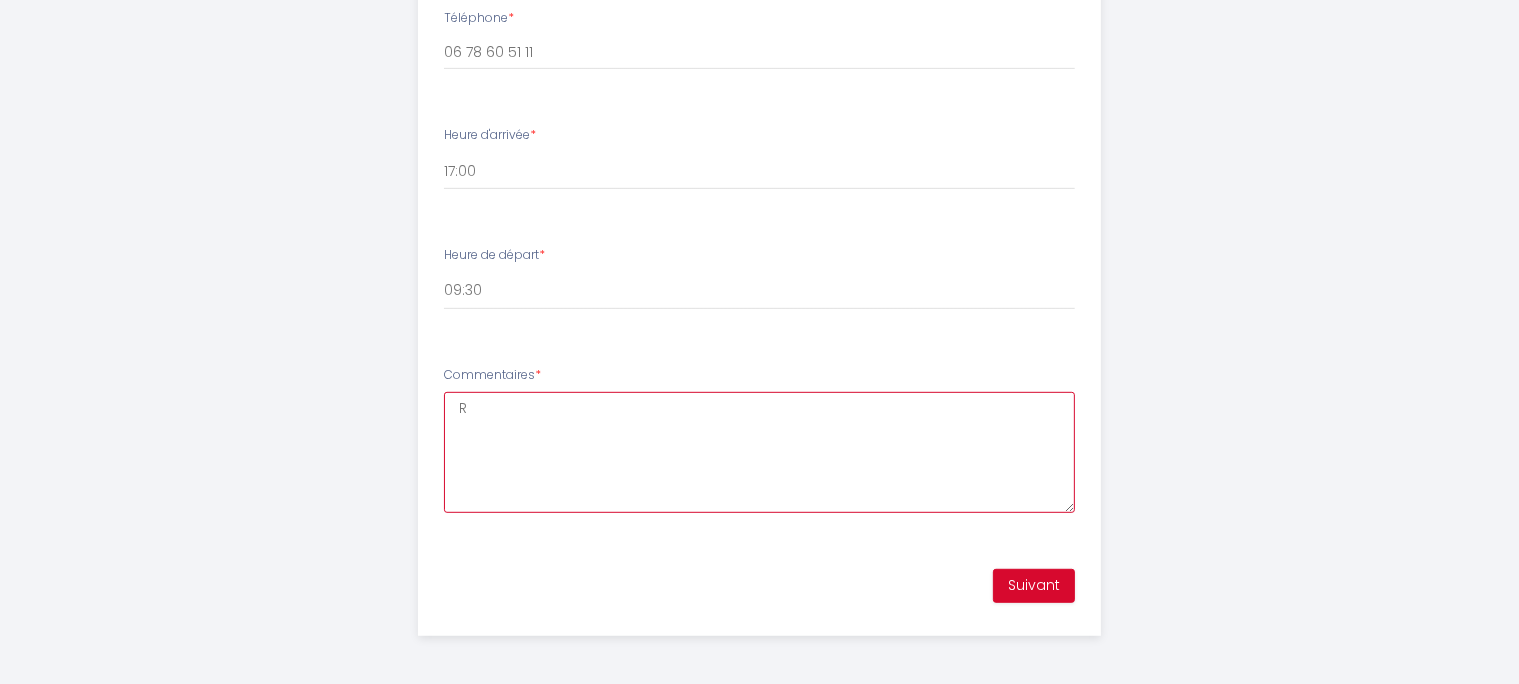 drag, startPoint x: 657, startPoint y: 441, endPoint x: 423, endPoint y: 394, distance: 238.67342 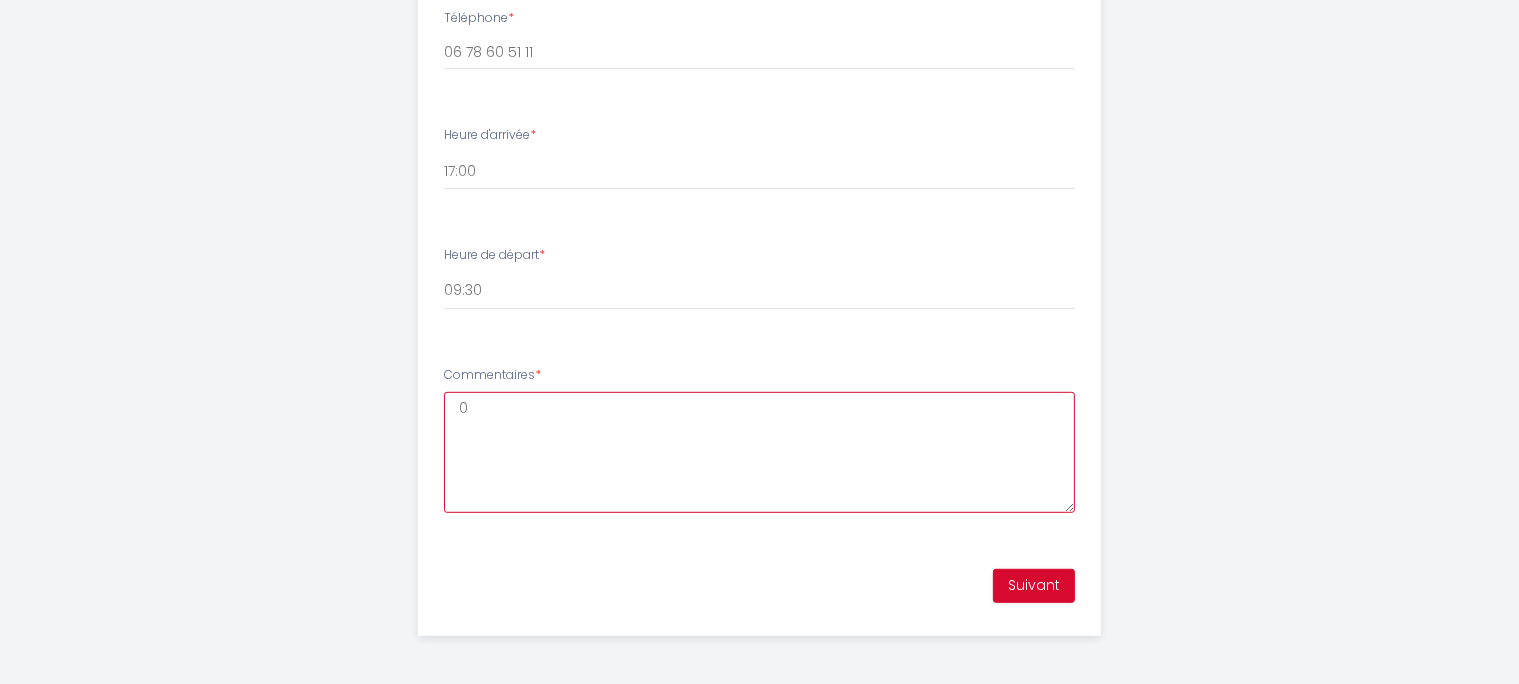 type on "0" 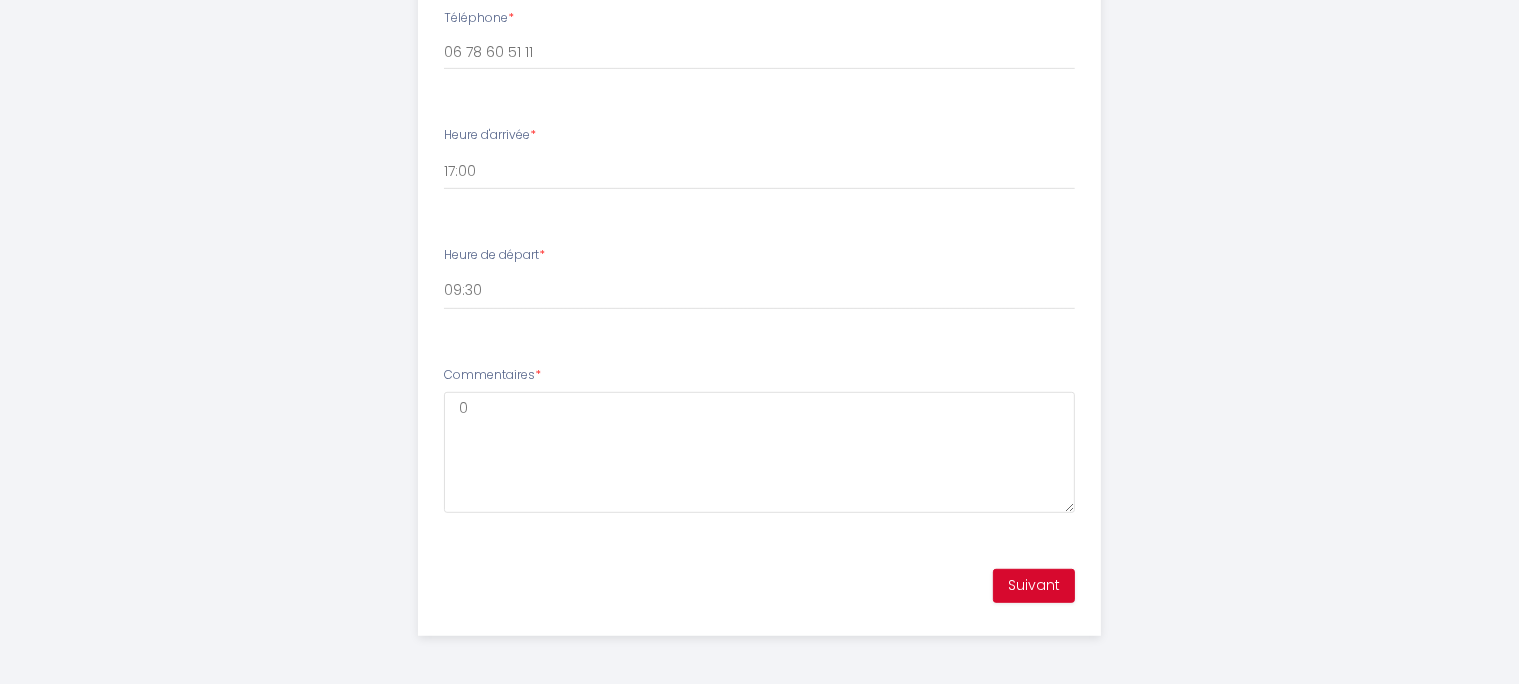 click on "Commentaires
*   0" at bounding box center [759, 449] 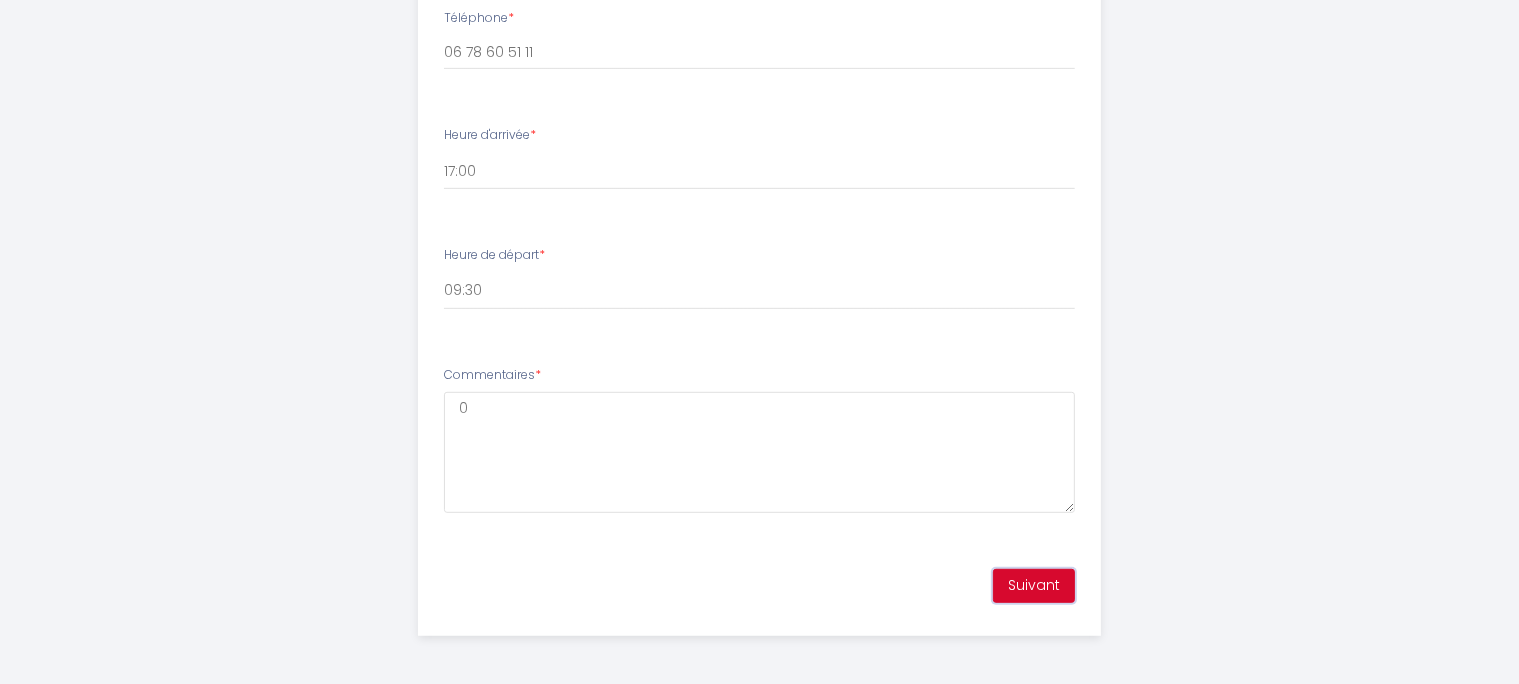 click on "Suivant" at bounding box center [1034, 586] 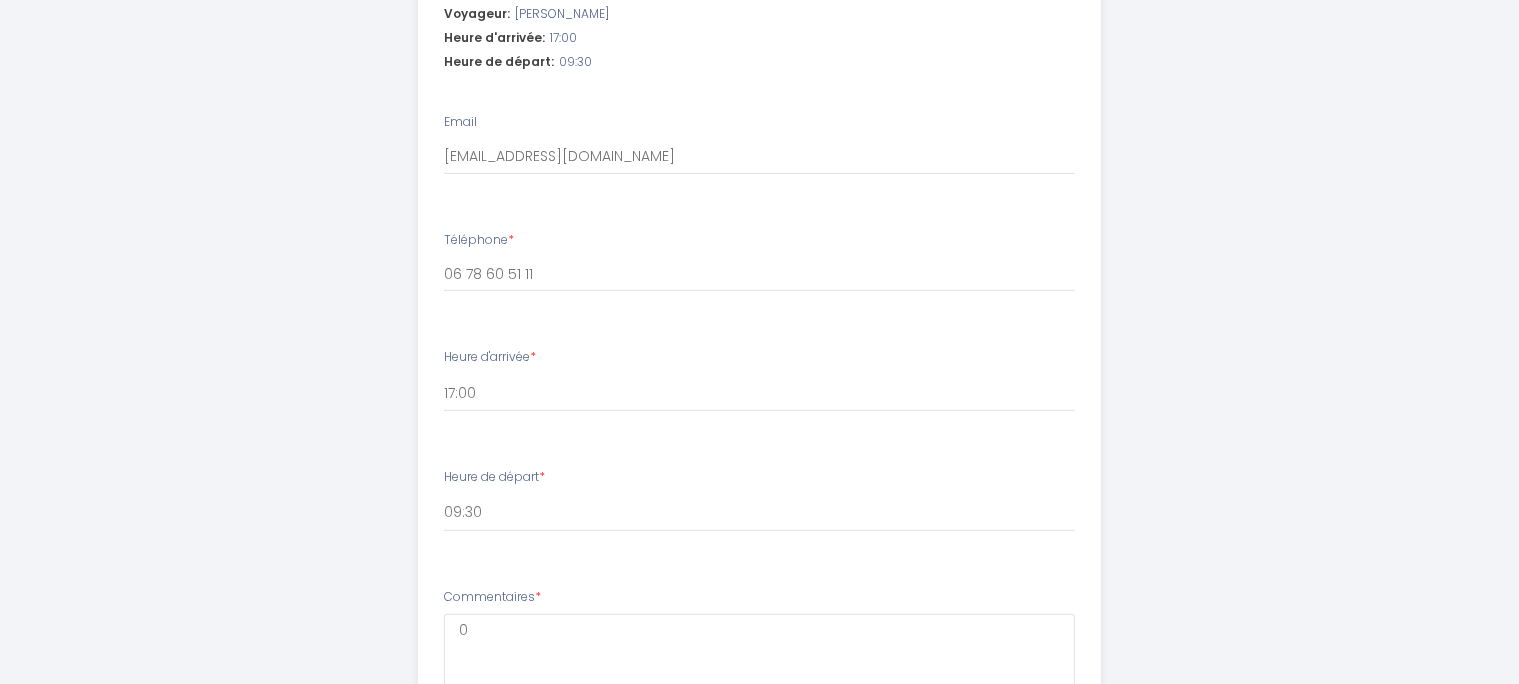scroll, scrollTop: 770, scrollLeft: 0, axis: vertical 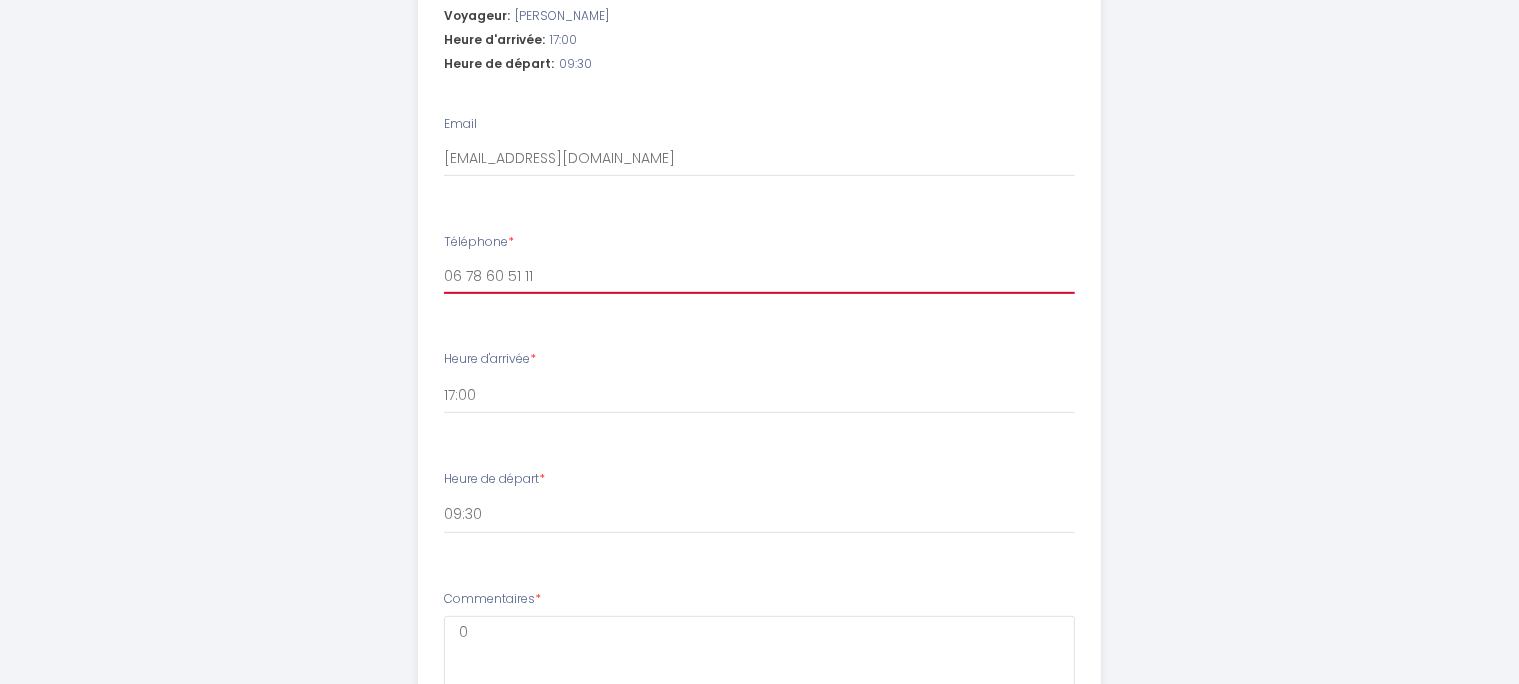 click on "06 78 60 51 11" at bounding box center (759, 276) 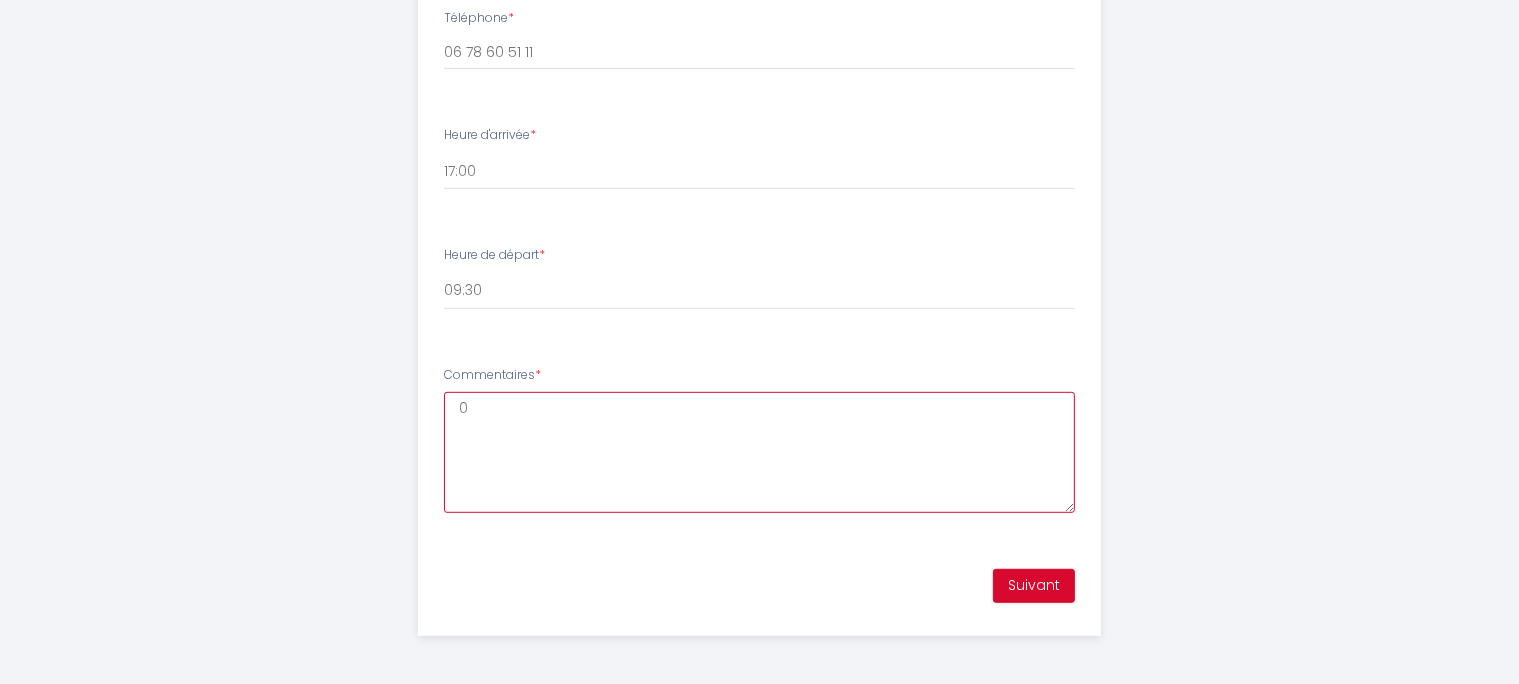 click on "0" at bounding box center (759, 452) 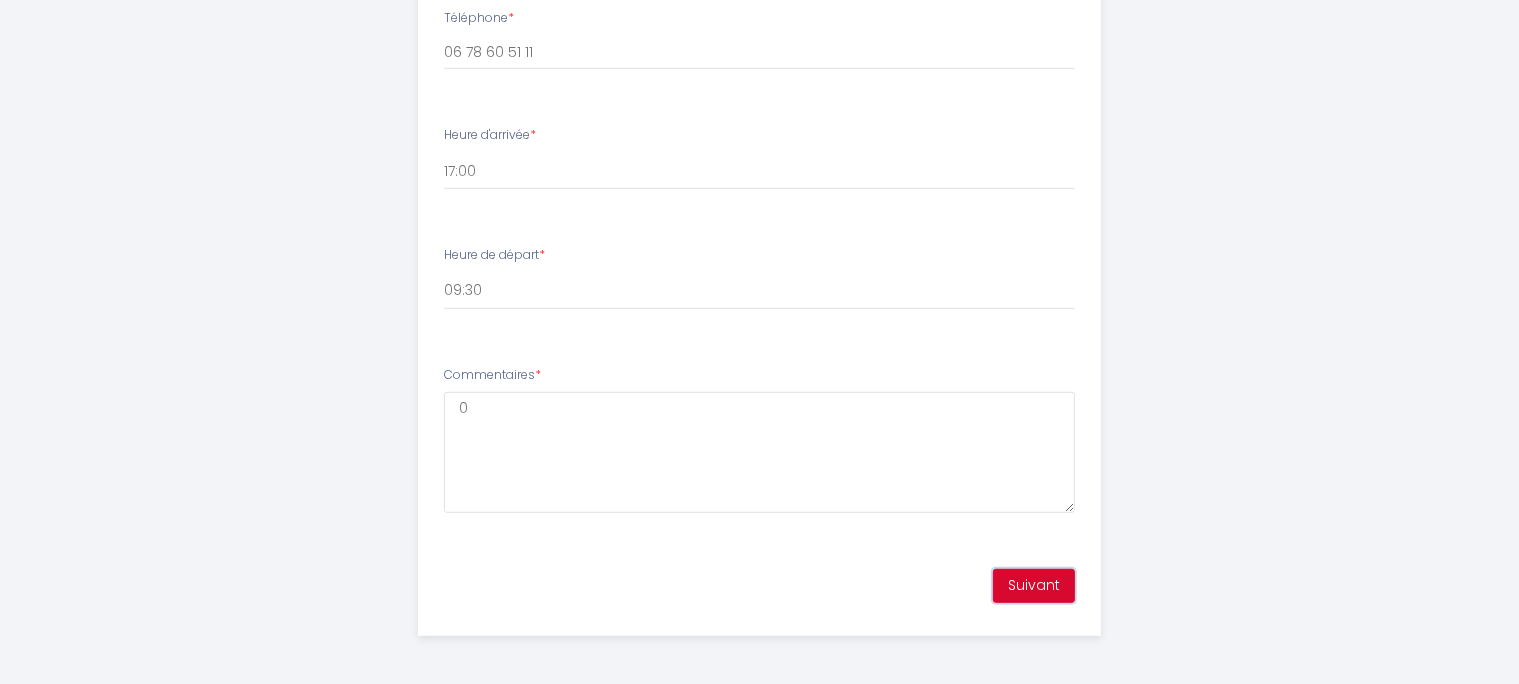 click on "Suivant" at bounding box center [1034, 586] 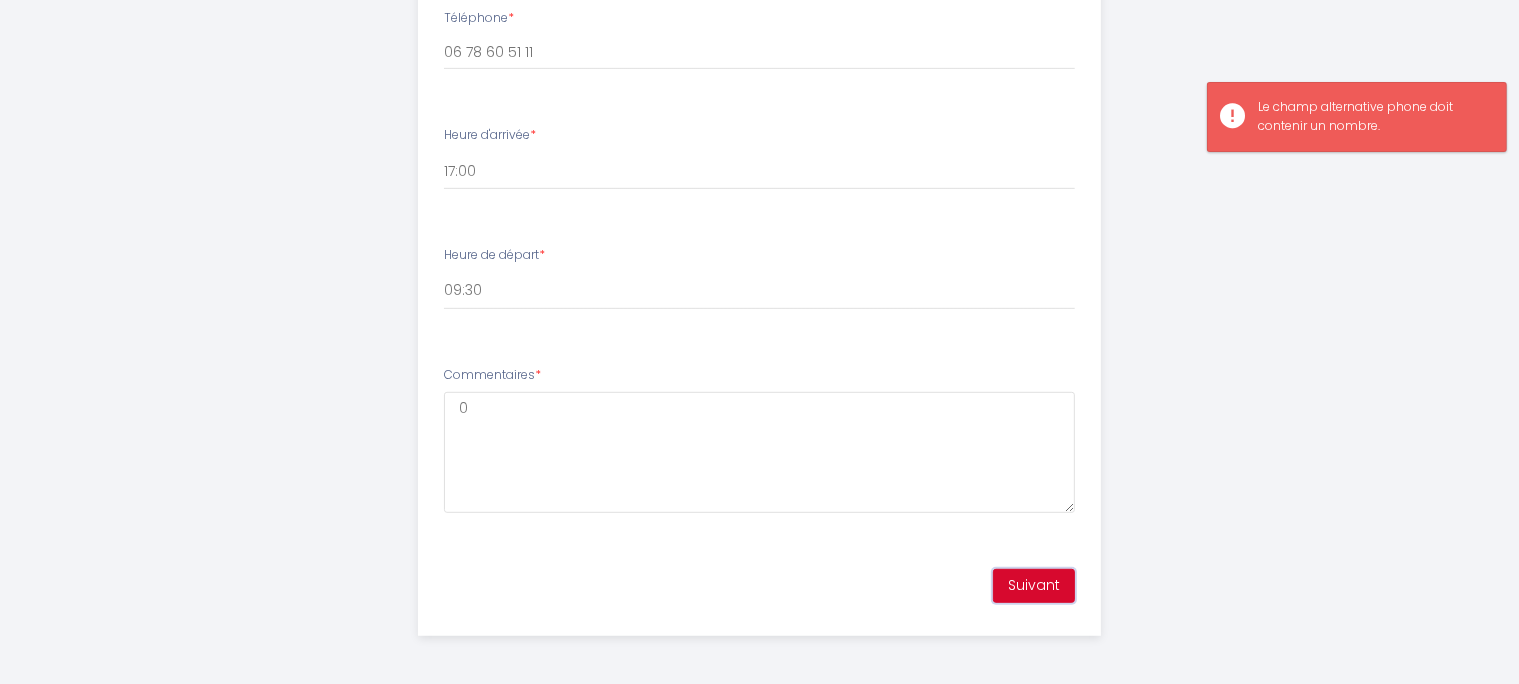 click on "Suivant" at bounding box center [1034, 586] 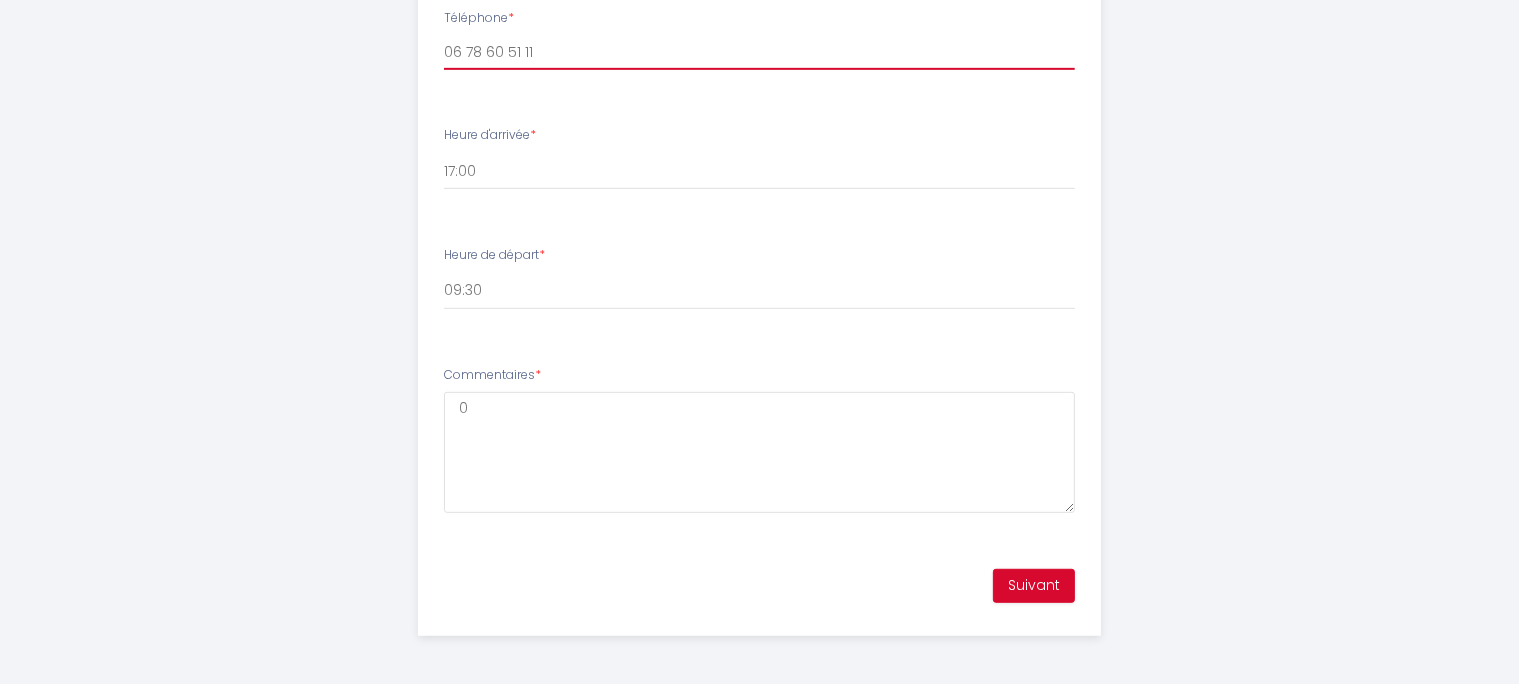 click on "06 78 60 51 11" at bounding box center [759, 52] 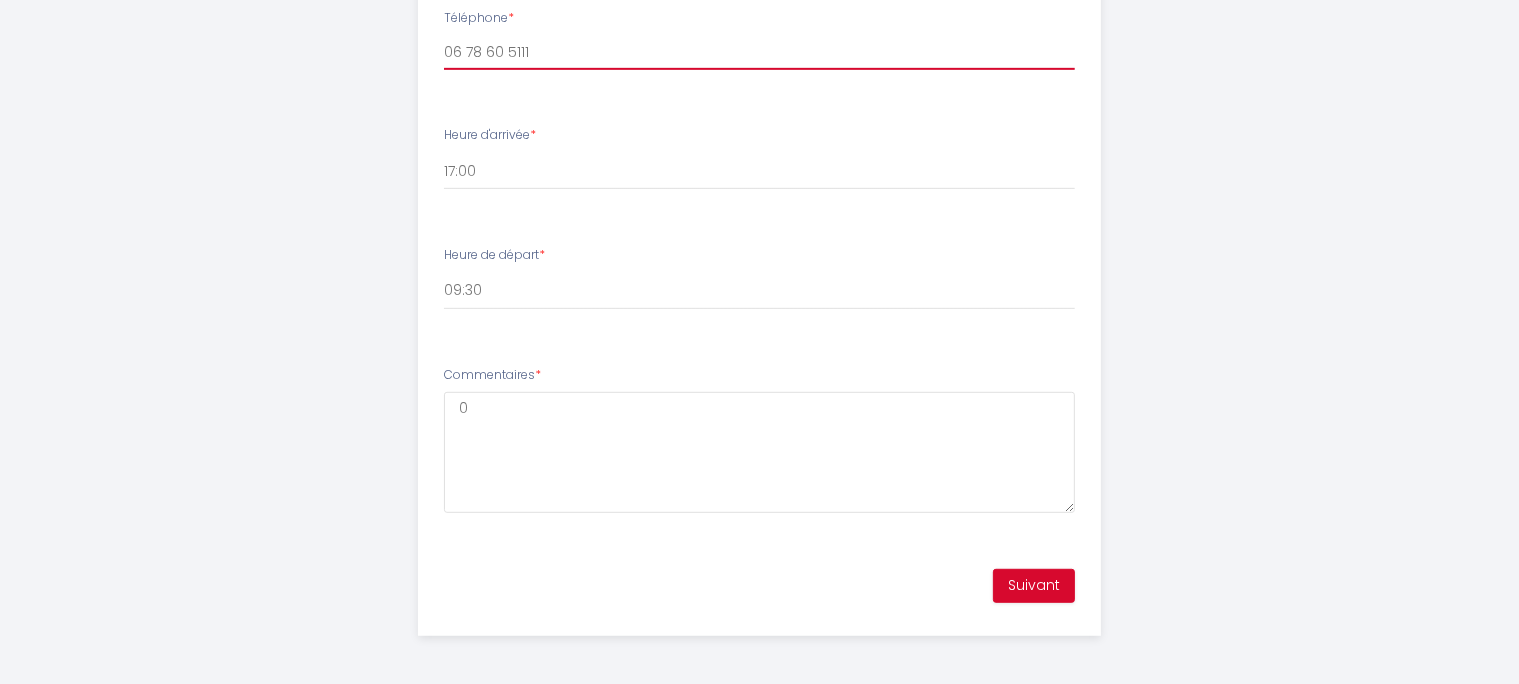 click on "06 78 60 5111" at bounding box center [759, 52] 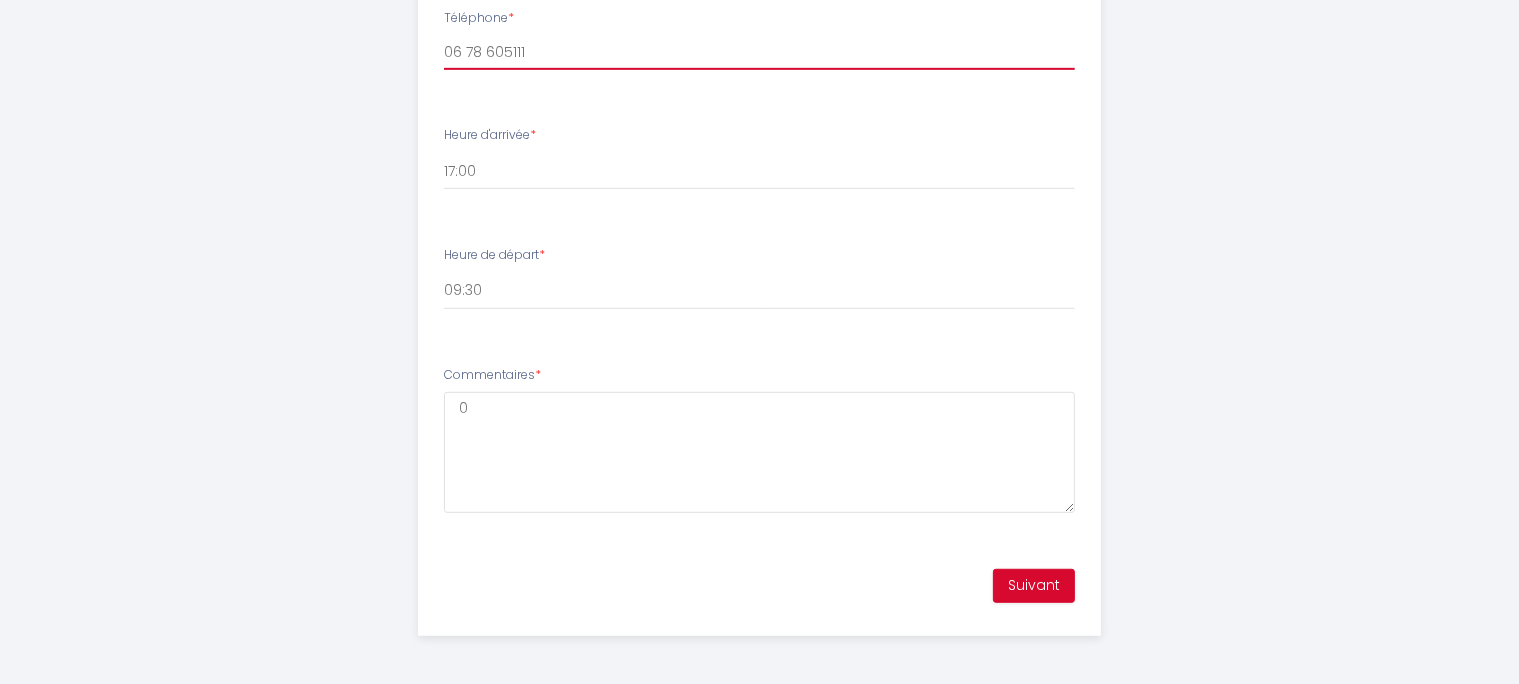 click on "06 78 605111" at bounding box center (759, 52) 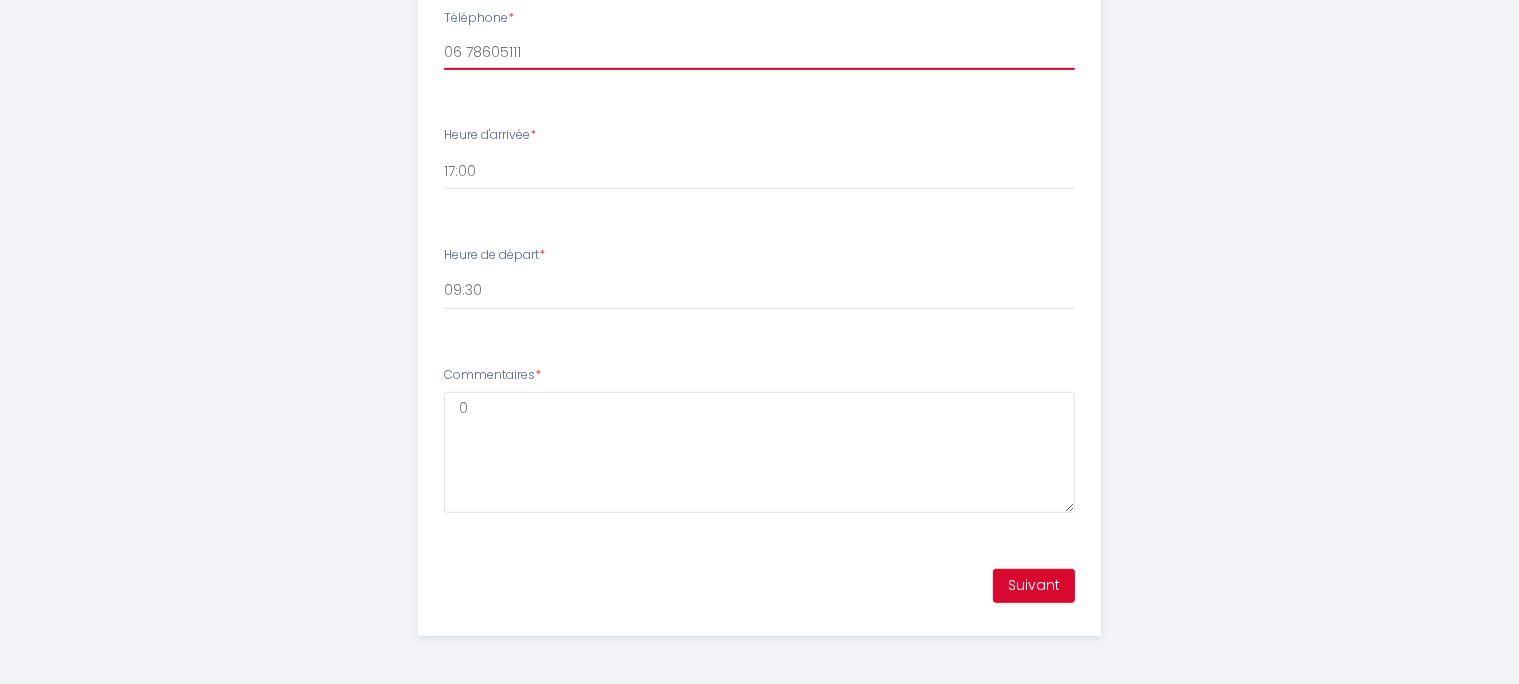 click on "06 78605111" at bounding box center [759, 52] 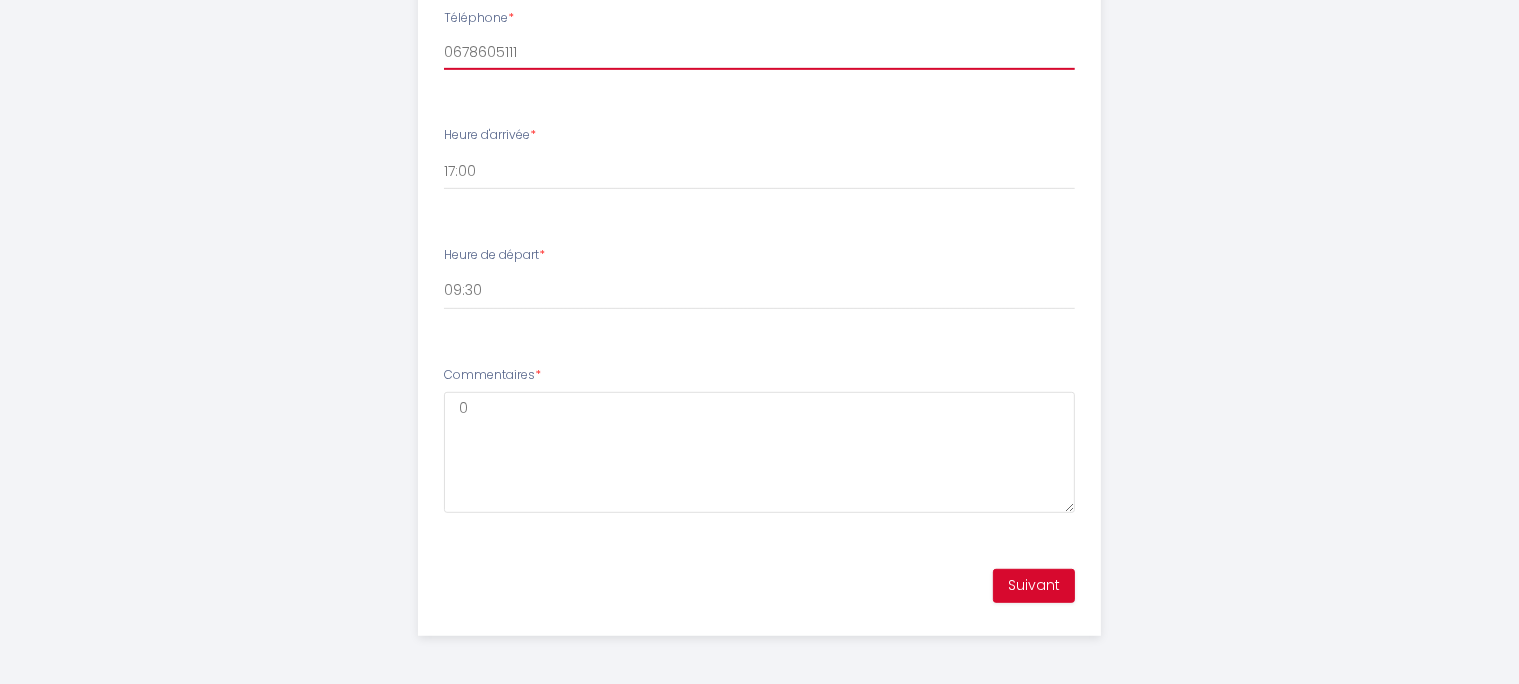 type on "0678605111" 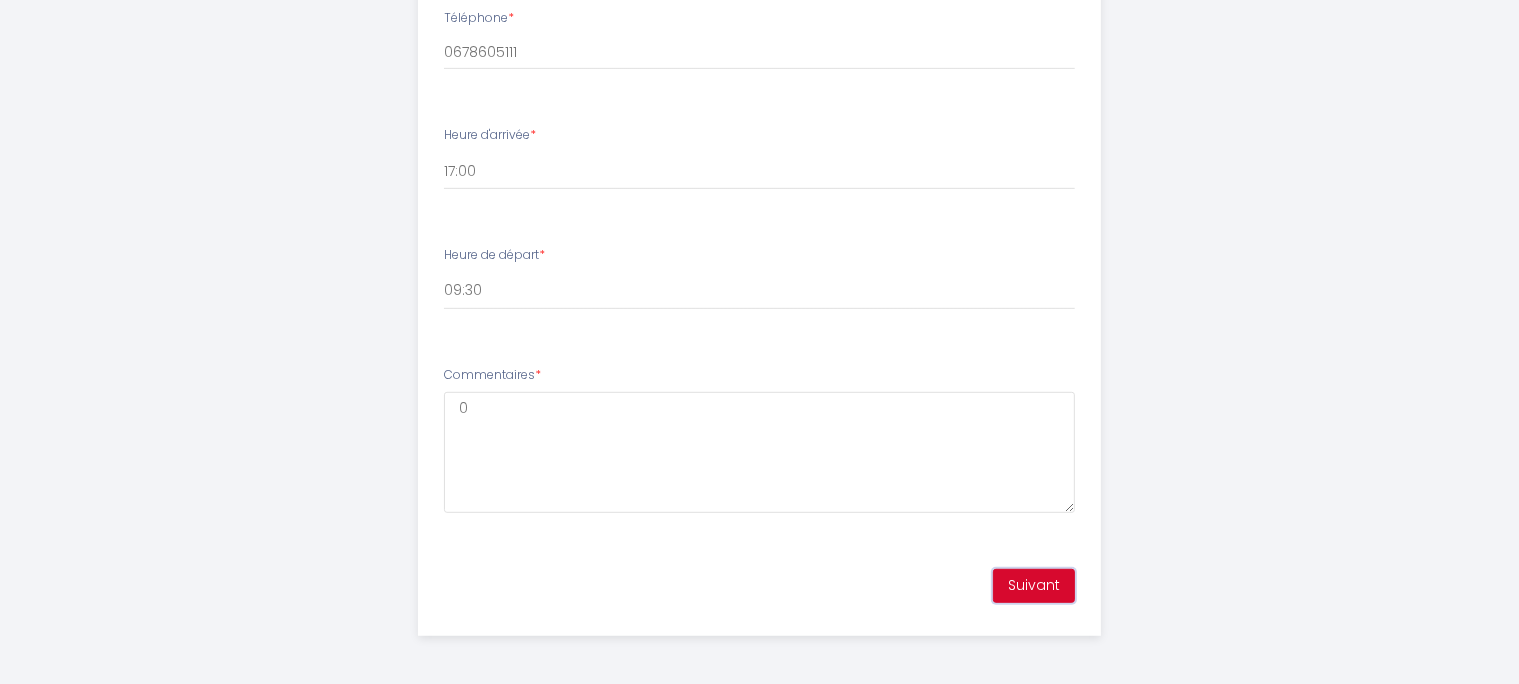 click on "Suivant" at bounding box center [1034, 586] 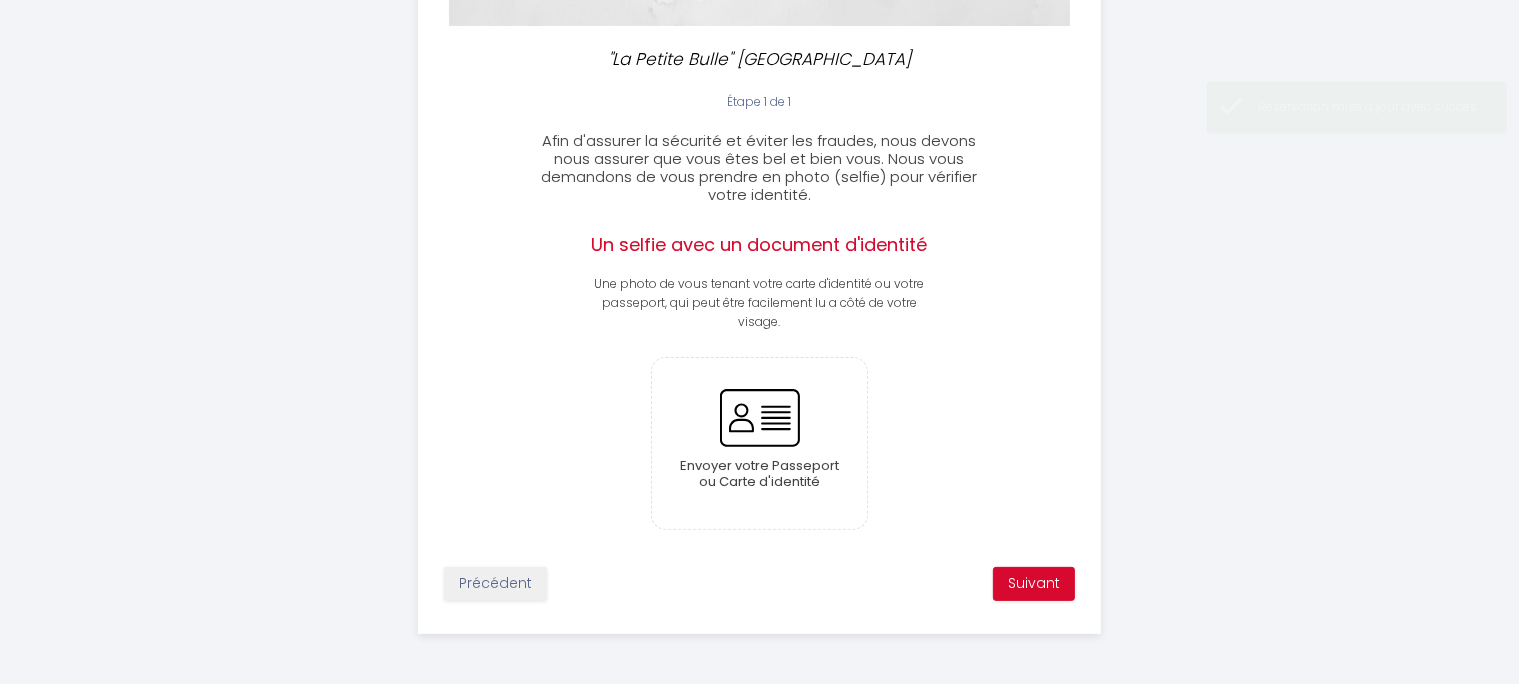scroll, scrollTop: 386, scrollLeft: 0, axis: vertical 